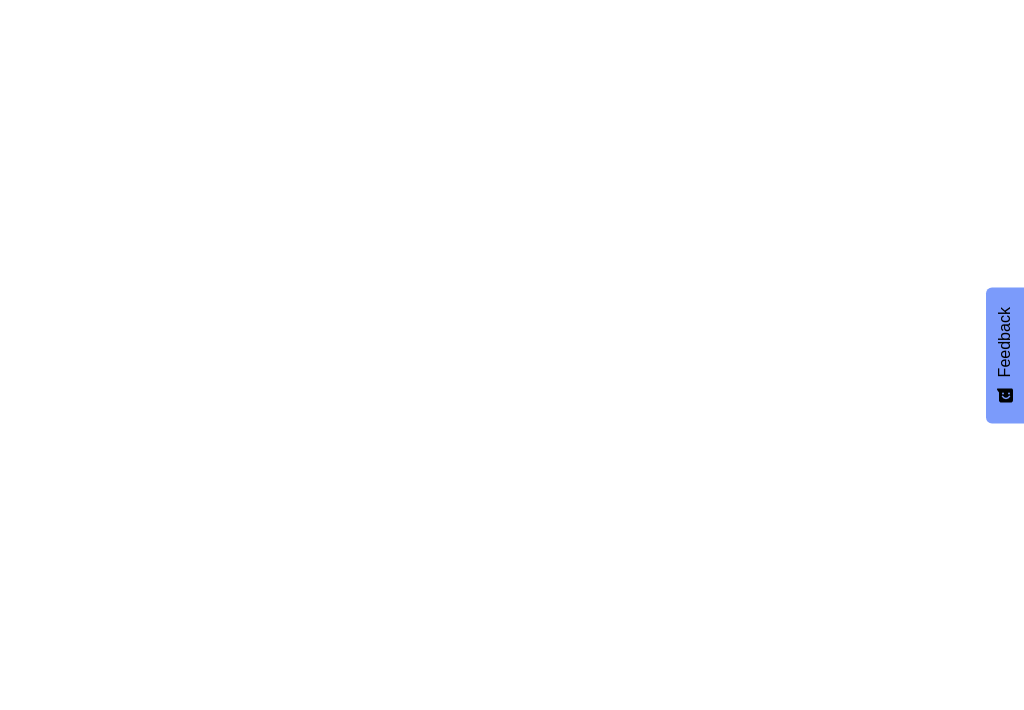 scroll, scrollTop: 0, scrollLeft: 0, axis: both 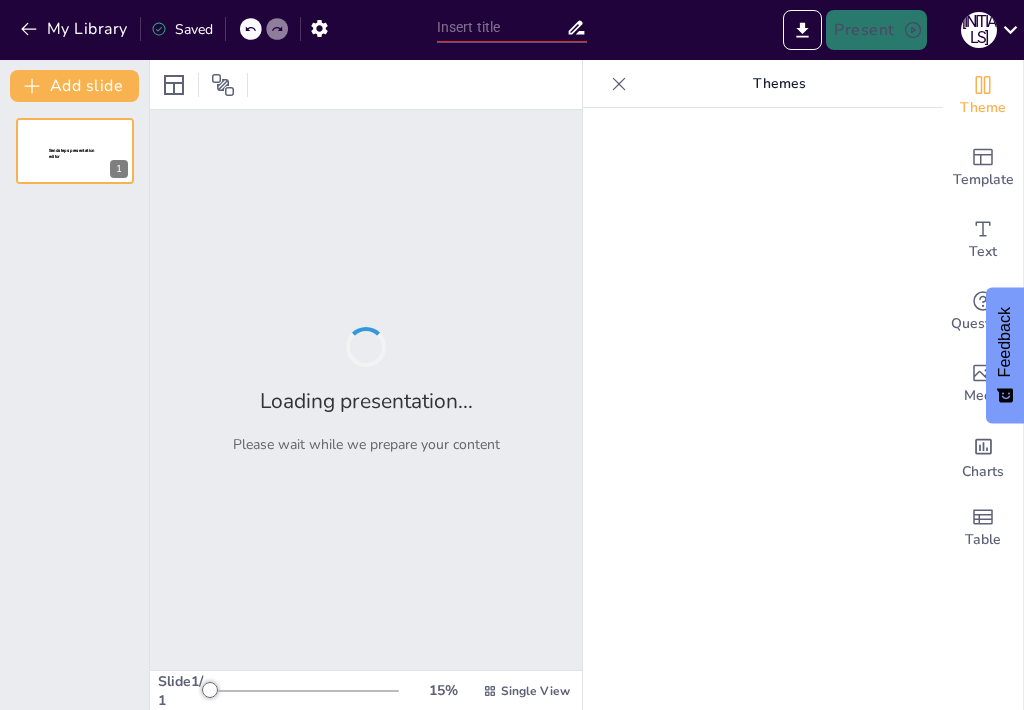 type on "Periodo neonatal y desarrollo fisico" 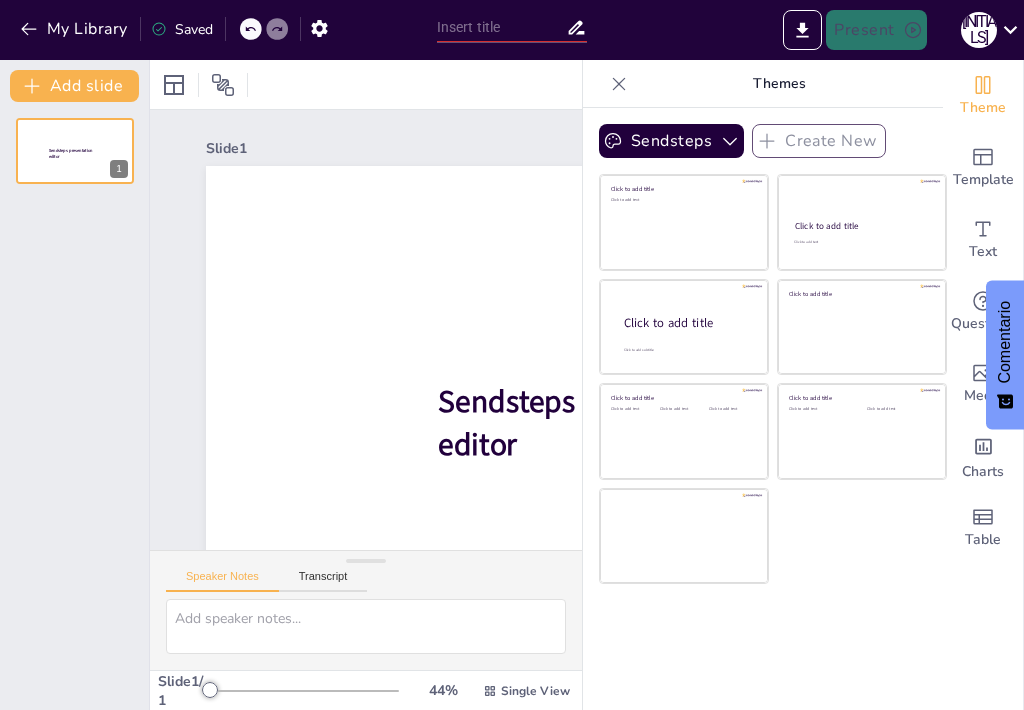 scroll, scrollTop: 0, scrollLeft: 0, axis: both 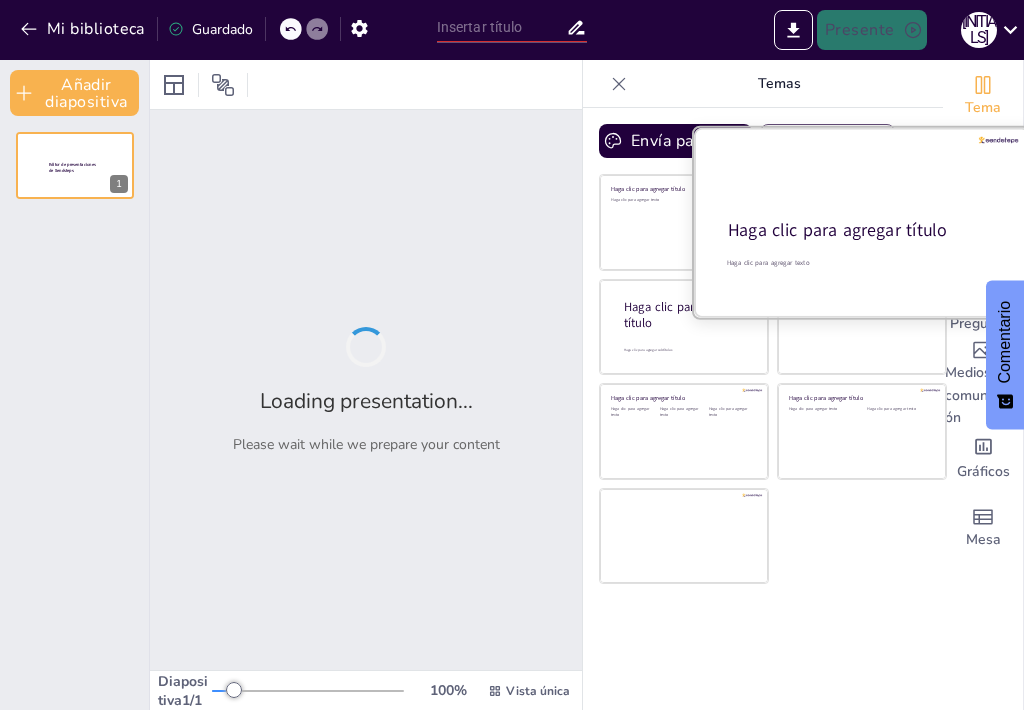 type on "Periodo neonatal y desarrollo fisico" 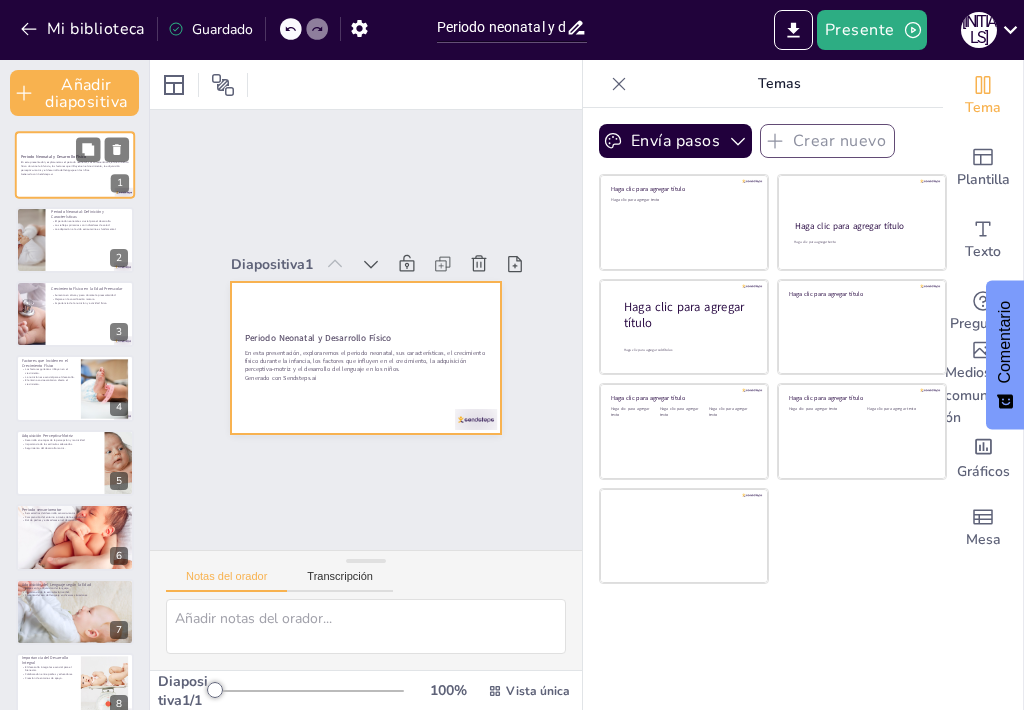 click at bounding box center (75, 166) 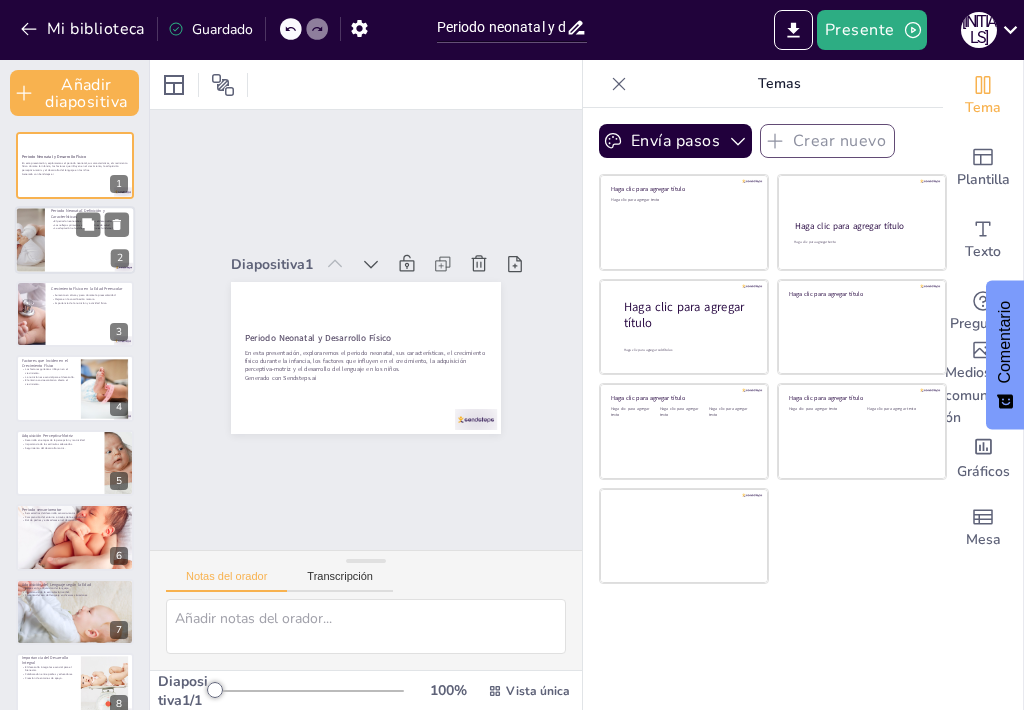 click at bounding box center [75, 240] 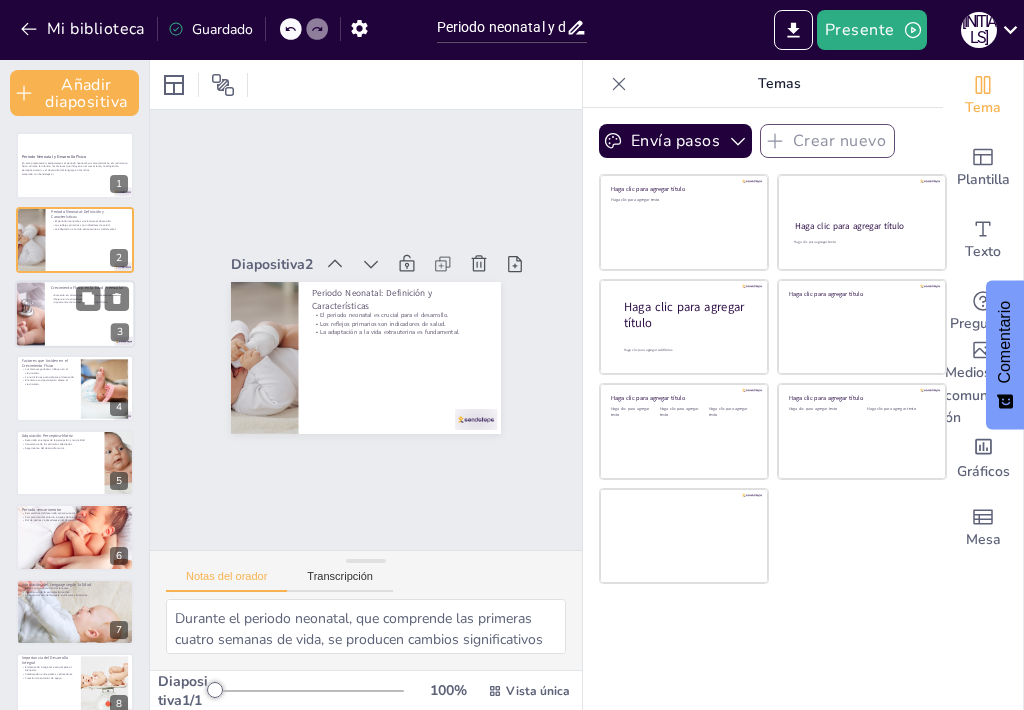 click on "Mejora en la coordinación motora." at bounding box center [74, 299] 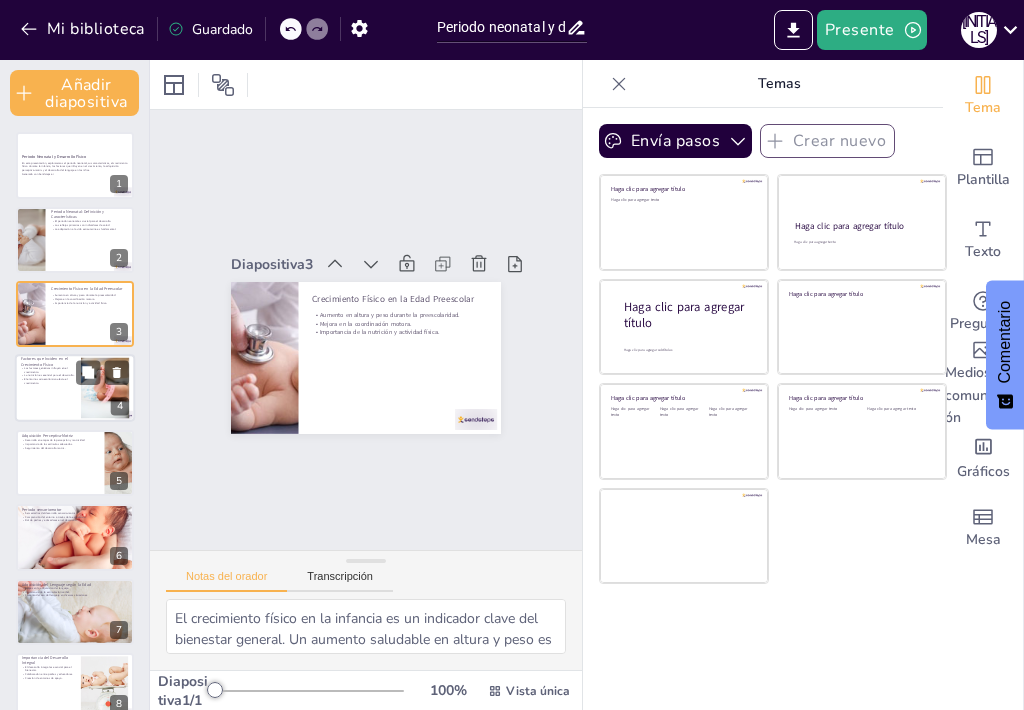 click on "Los factores genéticos influyen en el crecimiento." at bounding box center (48, 370) 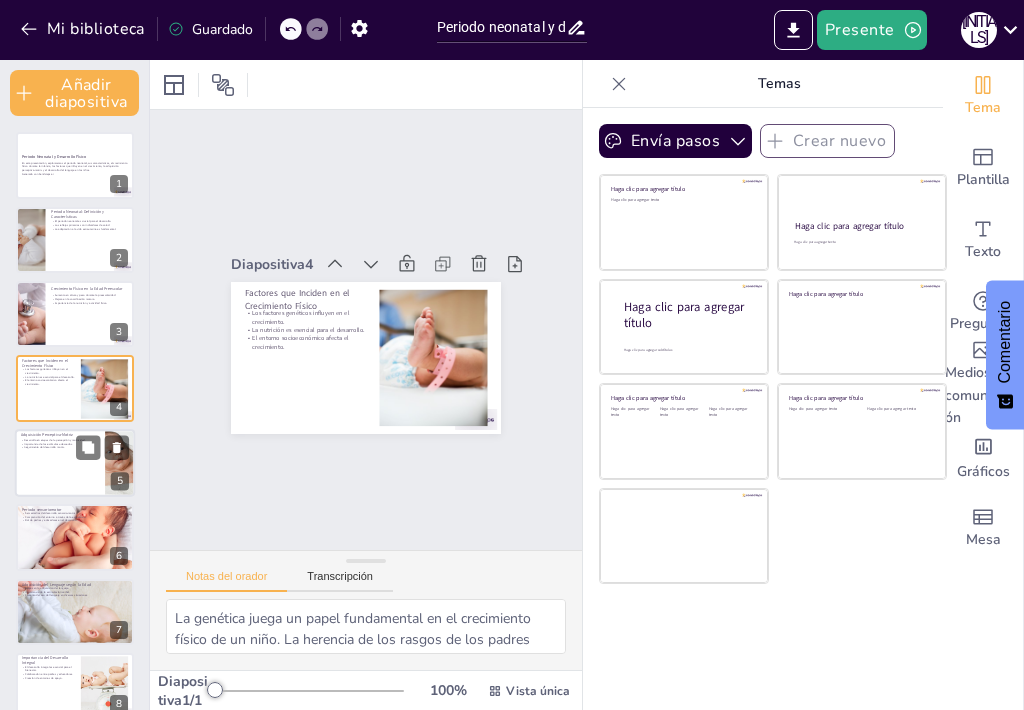 click at bounding box center [75, 463] 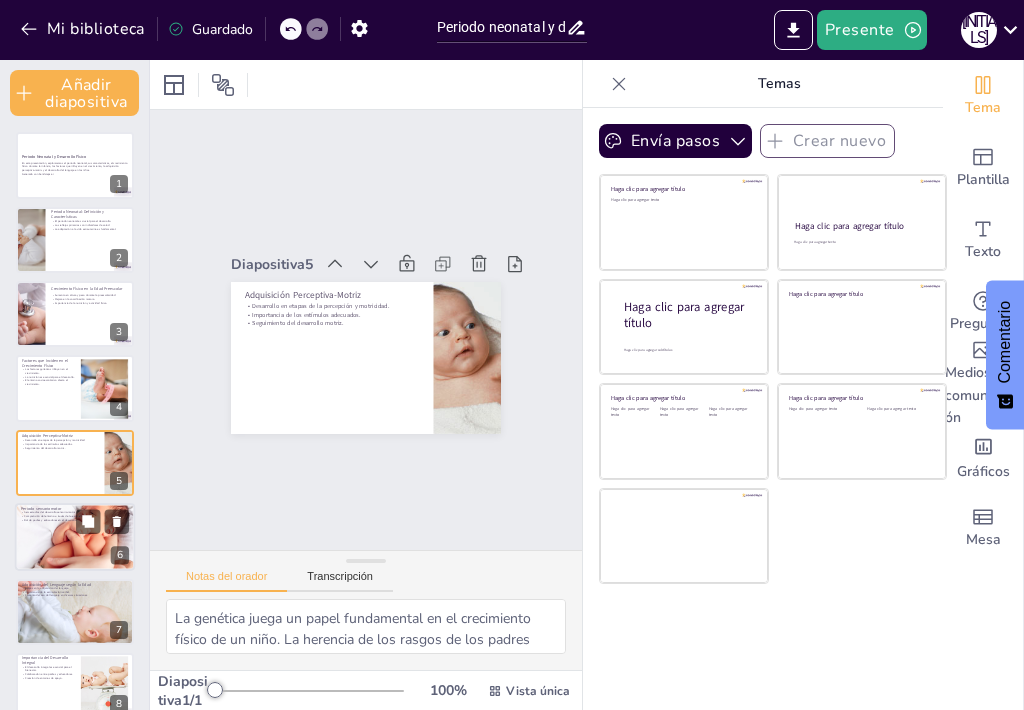 type on "La adquisición perceptiva-motriz ocurre en etapas bien definidas. Cada etapa representa un avance significativo en las habilidades motoras y perceptivas, lo que es crucial para el desarrollo integral del niño.
Proporcionar estímulos adecuados durante estas etapas es fundamental. Los juegos y actividades que fomentan el movimiento y la exploración ayudan a los niños a desarrollar sus habilidades motoras y perceptivas.
Es esencial realizar un seguimiento del desarrollo motriz del niño. Los padres y educadores deben observar los hitos del desarrollo para identificar cualquier retraso y actuar de manera oportuna." 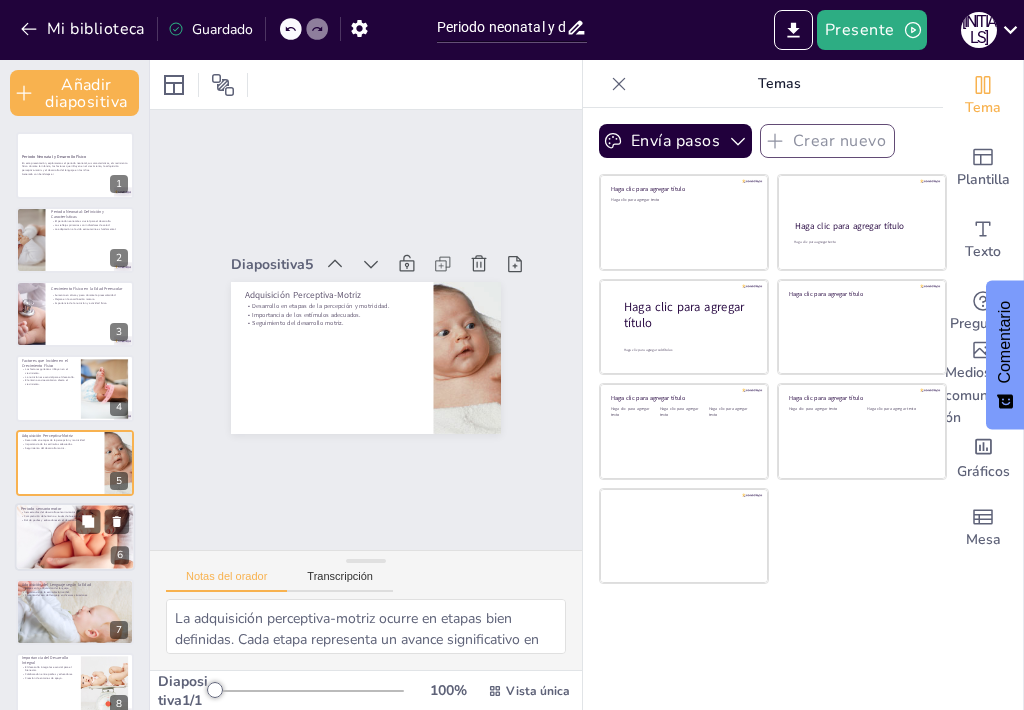 scroll, scrollTop: 49, scrollLeft: 0, axis: vertical 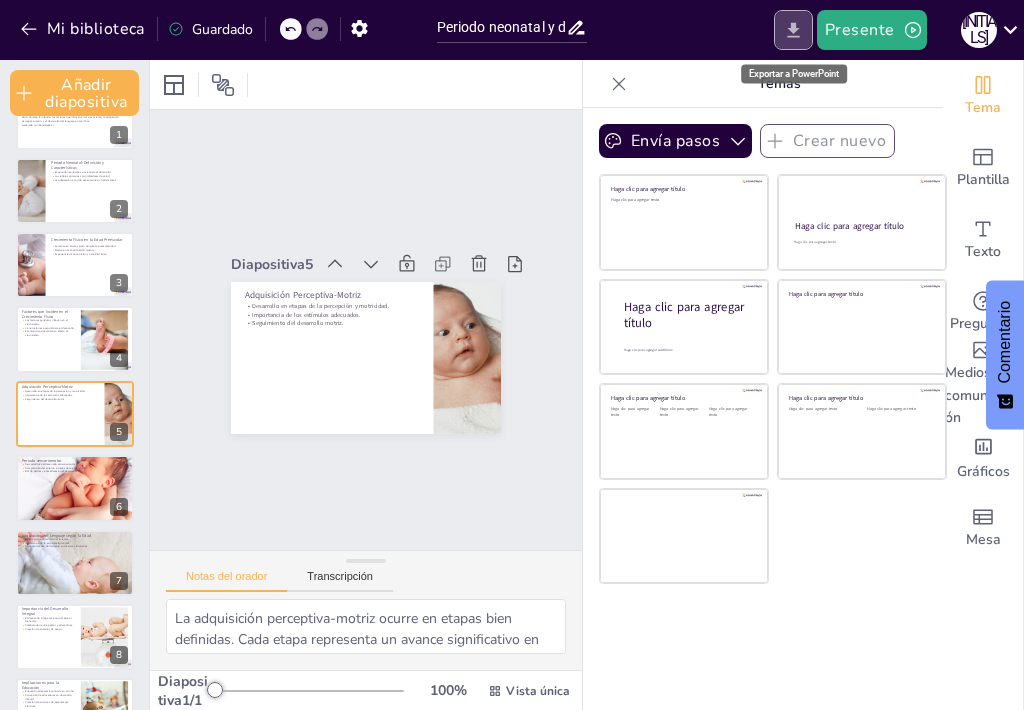 click 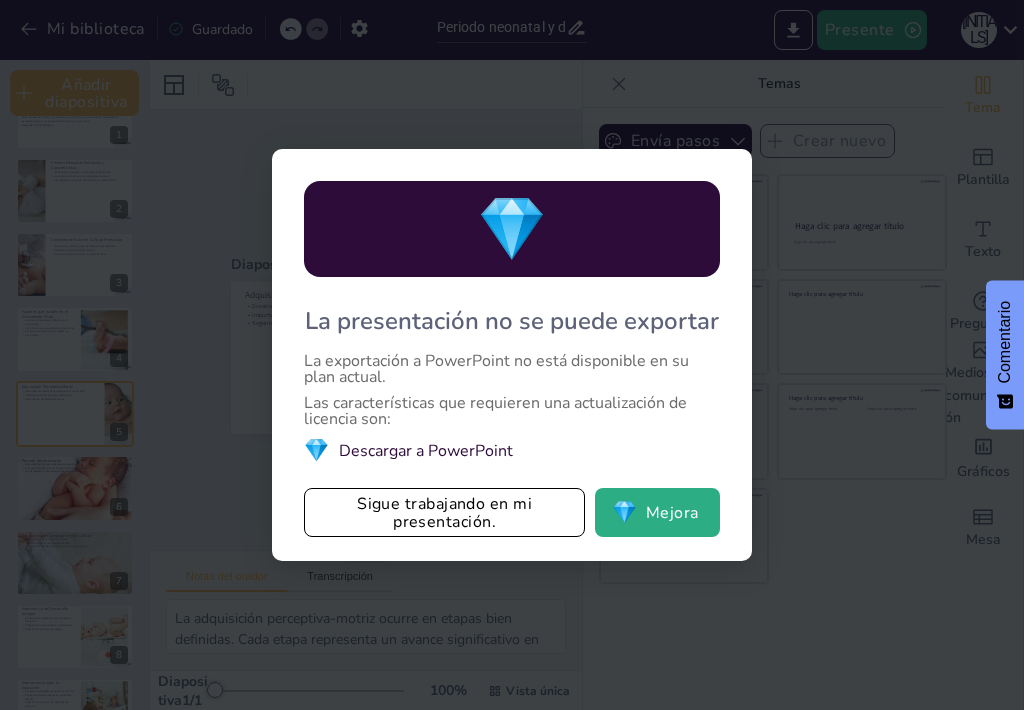 click on "💎 La presentación no se puede exportar La exportación a PowerPoint no está disponible en su plan actual. Las características que requieren una actualización de licencia son: 💎 Descargar a PowerPoint Sigue trabajando en mi presentación. 💎 Mejora" at bounding box center (512, 355) 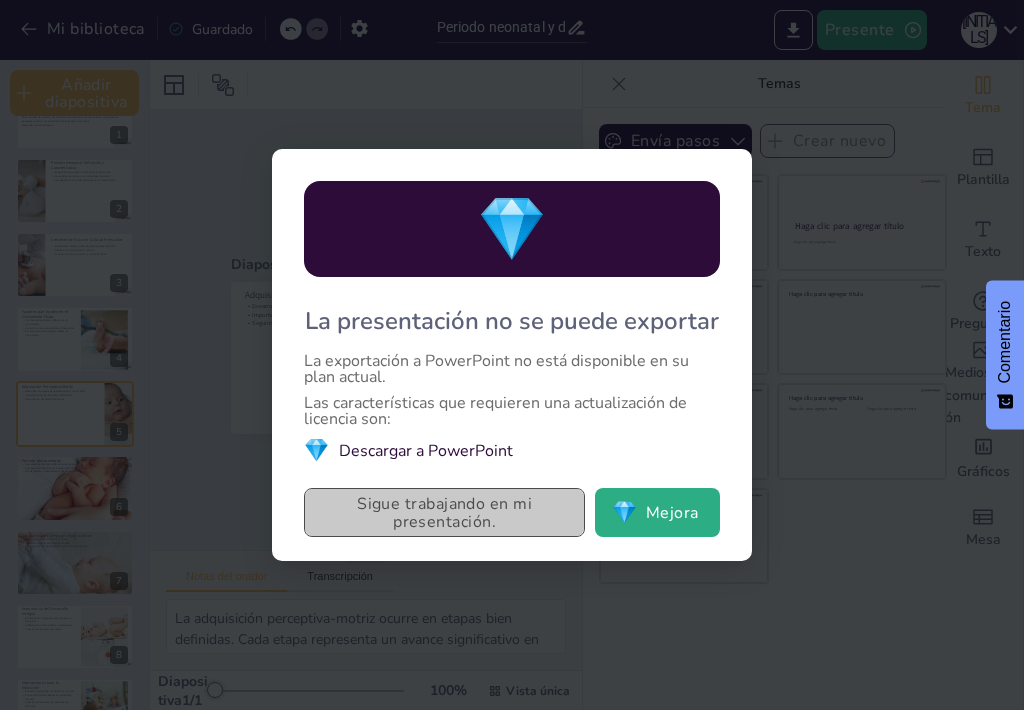 click on "Sigue trabajando en mi presentación." at bounding box center (444, 513) 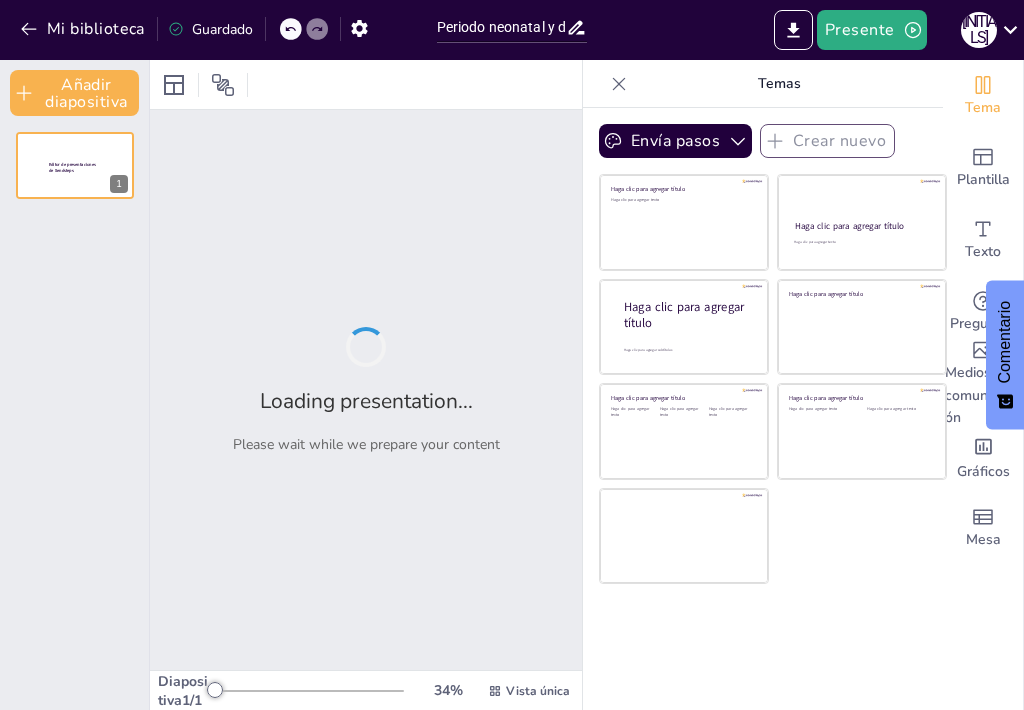 type on "Periodo neonatal y desarrollo fisico" 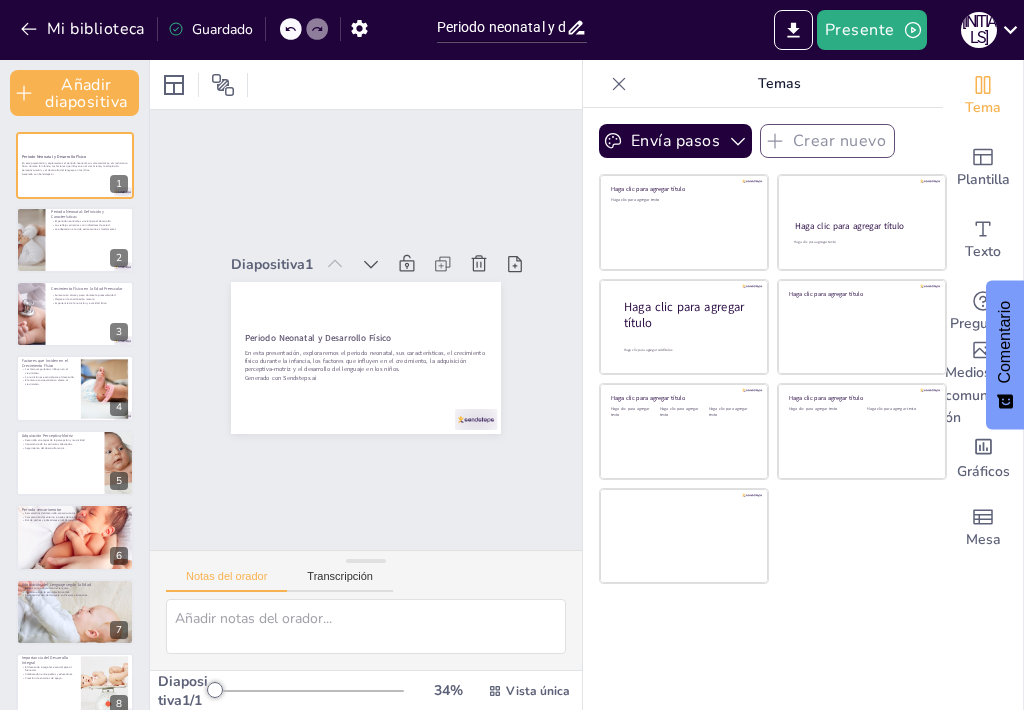 scroll, scrollTop: 0, scrollLeft: 0, axis: both 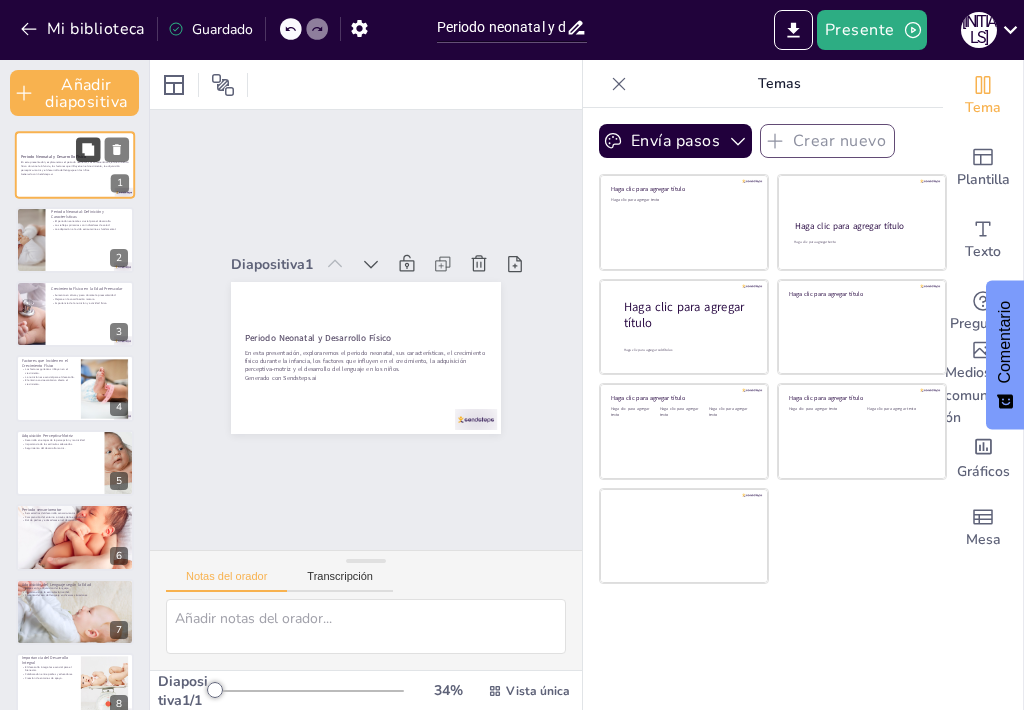 click 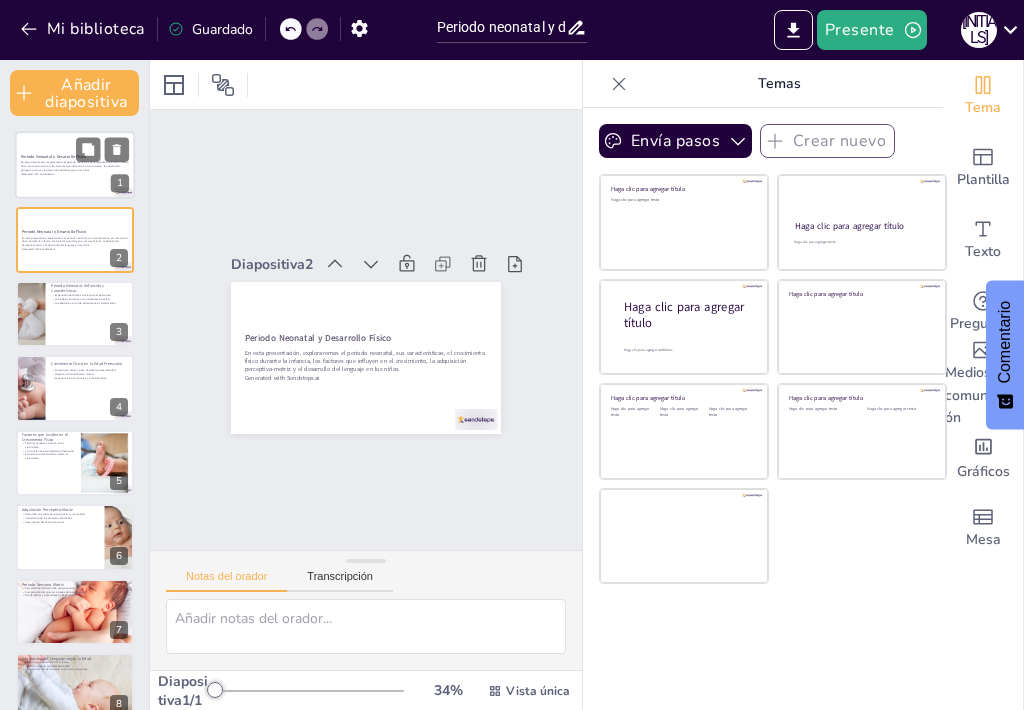 click on "En esta presentación, exploraremos el periodo neonatal, sus características, el crecimiento físico durante la infancia, los factores que influyen en el crecimiento, la adquisición perceptiva-motriz y el desarrollo del lenguaje en los niños." at bounding box center (75, 166) 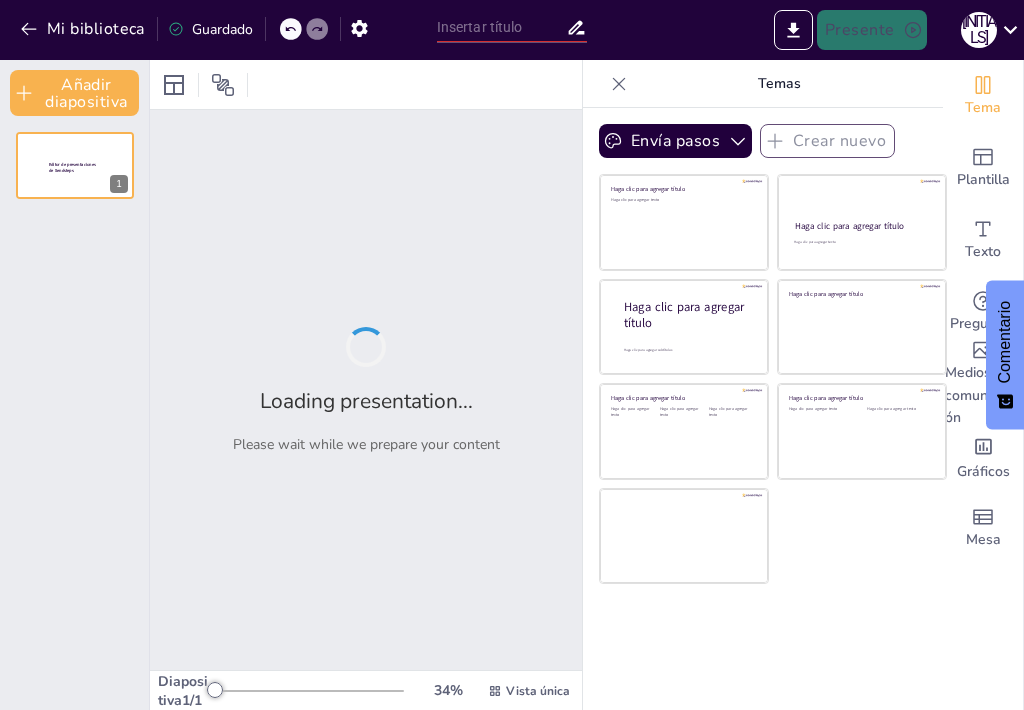 type on "Periodo neonatal y desarrollo fisico" 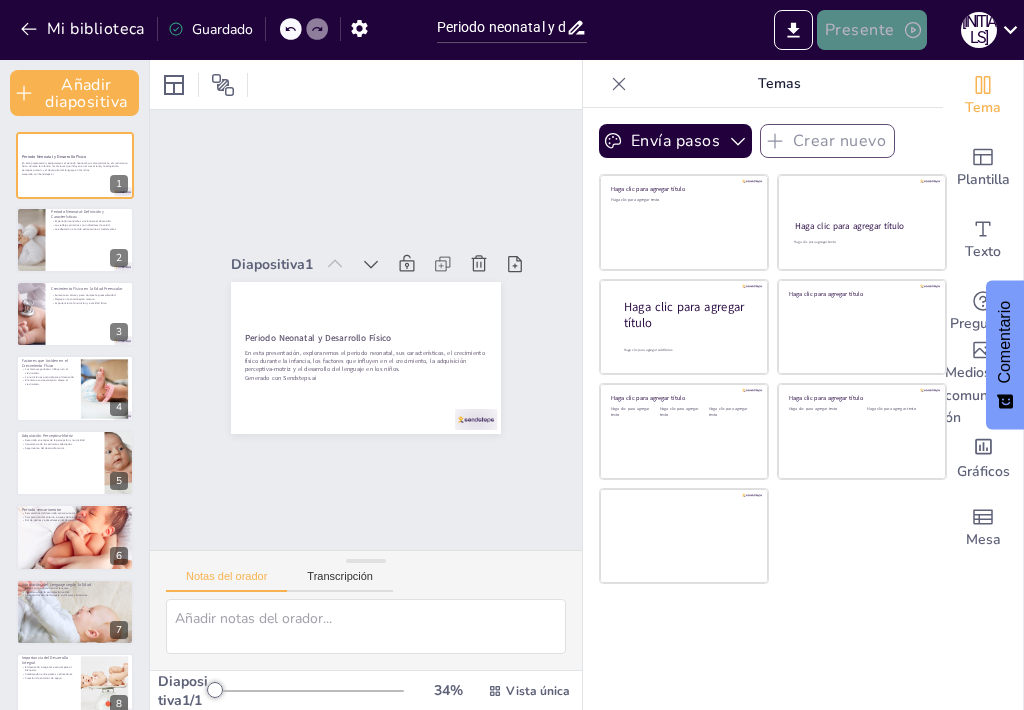 click on "Presente" at bounding box center (860, 31) 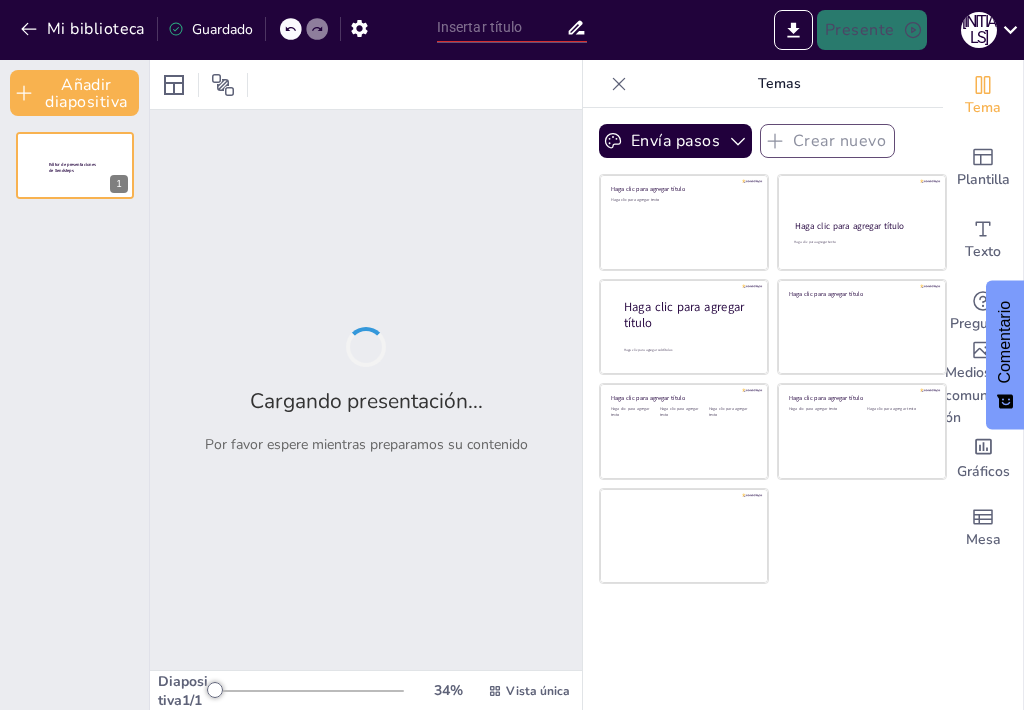 type on "Periodo neonatal y desarrollo fisico" 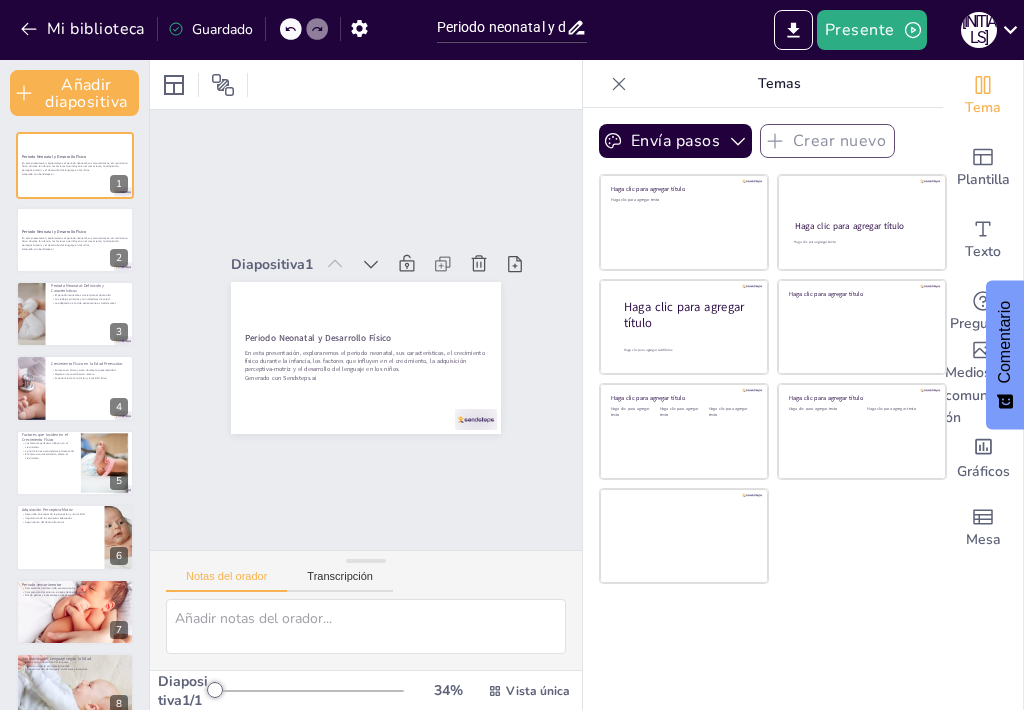 scroll, scrollTop: 76, scrollLeft: 0, axis: vertical 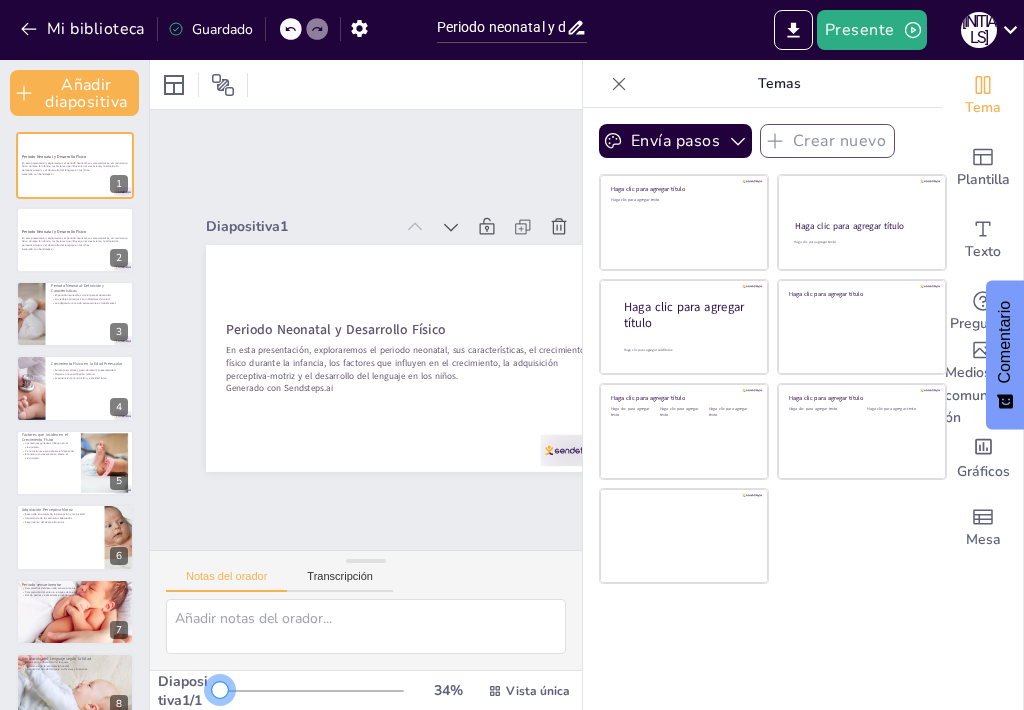 drag, startPoint x: 185, startPoint y: 656, endPoint x: 200, endPoint y: 653, distance: 15.297058 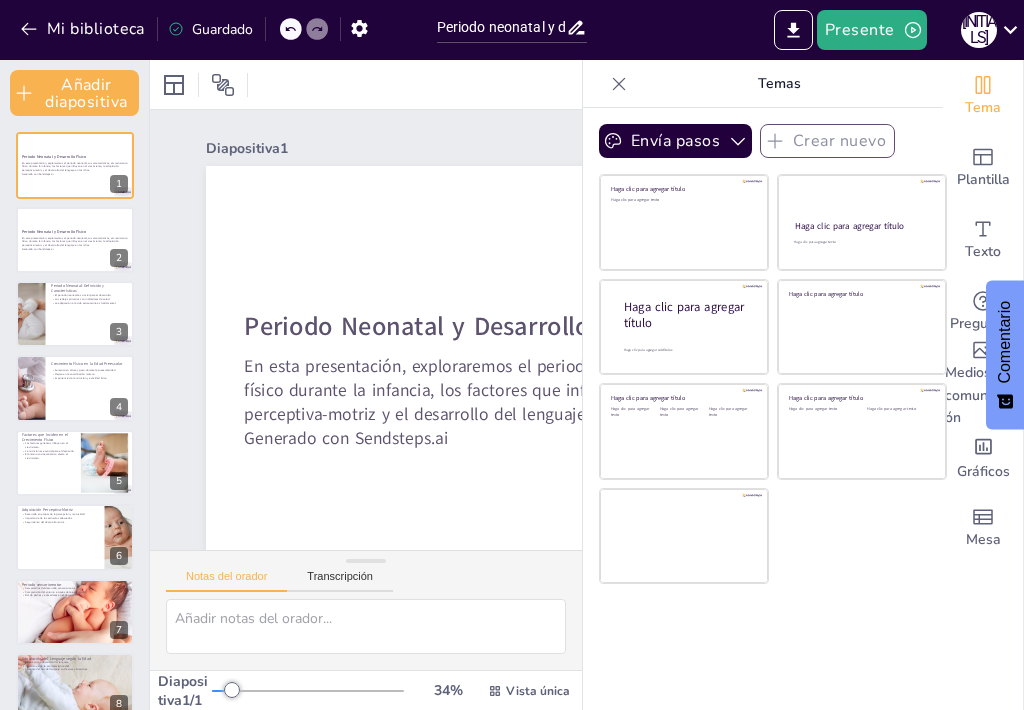 scroll, scrollTop: 76, scrollLeft: 0, axis: vertical 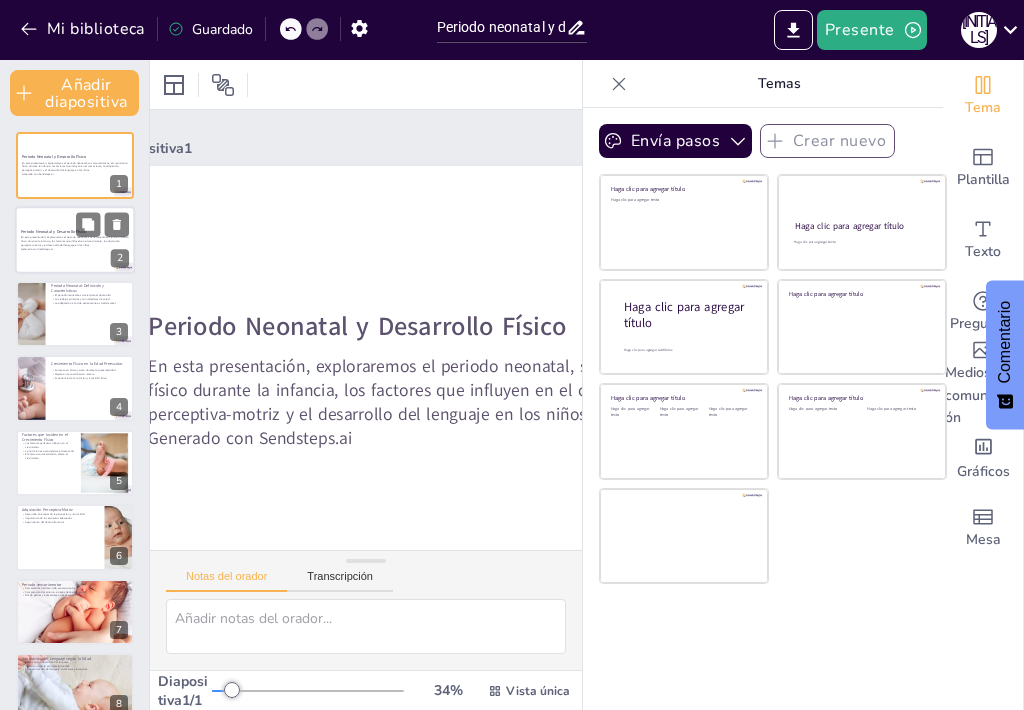 click on "En esta presentación, exploraremos el periodo neonatal, sus características, el crecimiento físico durante la infancia, los factores que influyen en el crecimiento, la adquisición perceptiva-motriz y el desarrollo del lenguaje en los niños. Generado con Sendsteps.ai" at bounding box center (75, 242) 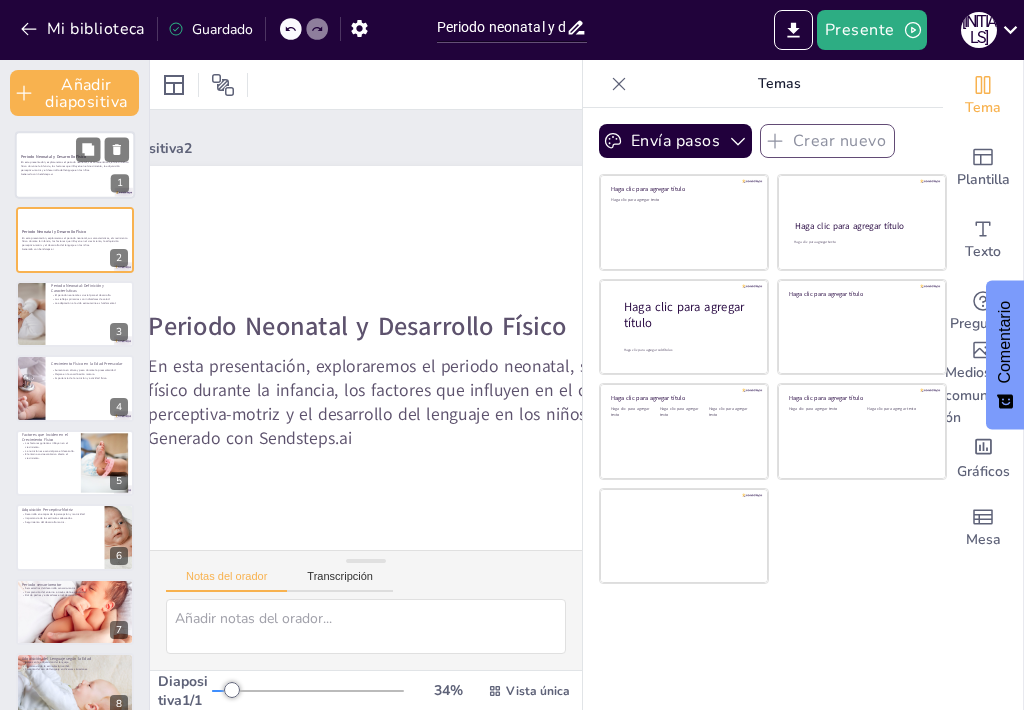 click on "Generado con Sendsteps.ai" at bounding box center [75, 174] 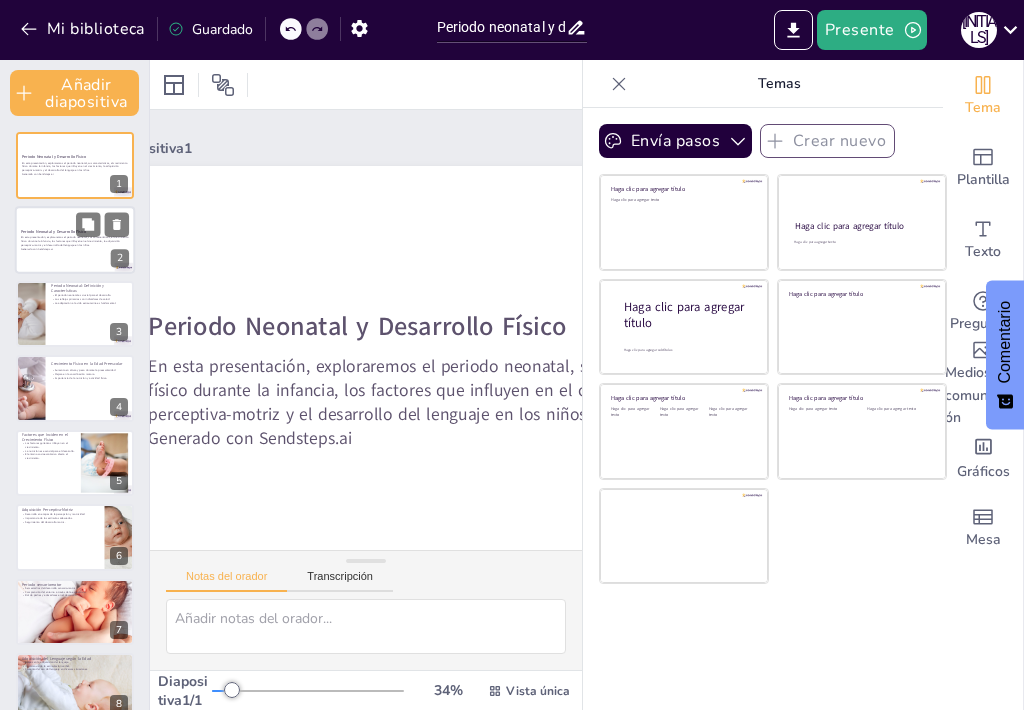 click on "En esta presentación, exploraremos el periodo neonatal, sus características, el crecimiento físico durante la infancia, los factores que influyen en el crecimiento, la adquisición perceptiva-motriz y el desarrollo del lenguaje en los niños." at bounding box center (74, 241) 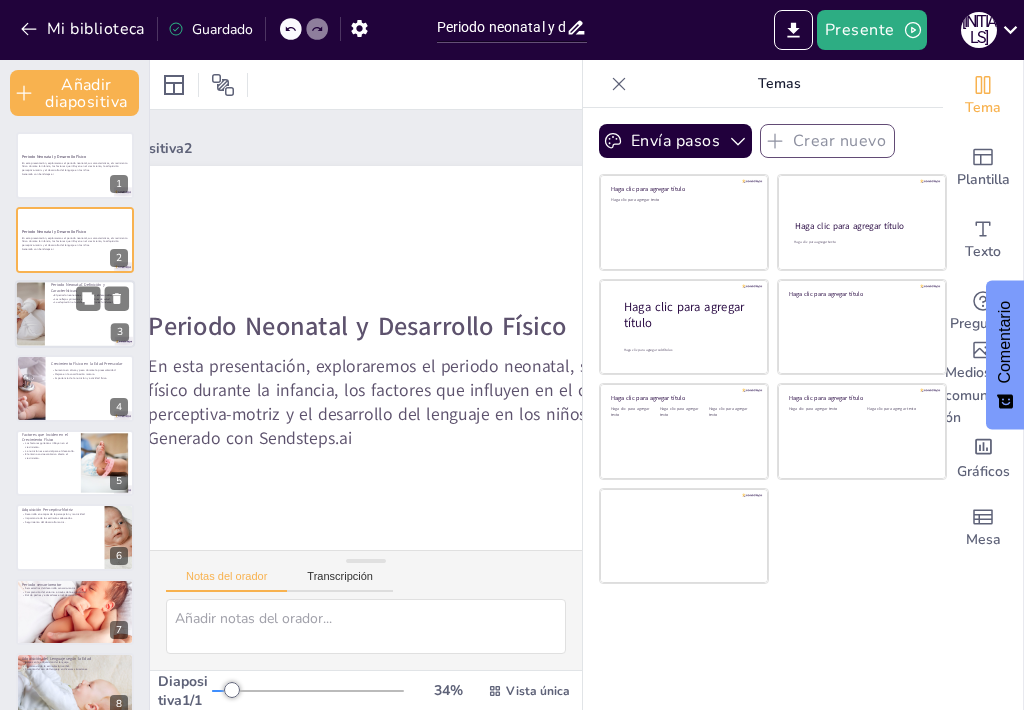 click on "La adaptación a la vida extrauterina es fundamental." at bounding box center [85, 303] 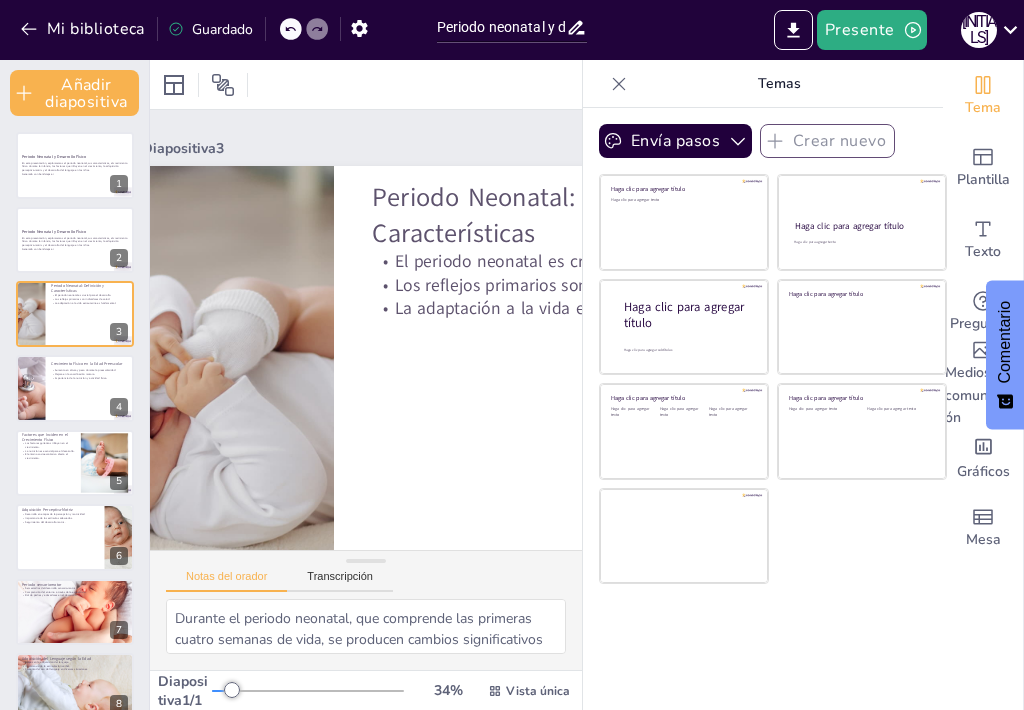 scroll, scrollTop: 0, scrollLeft: 0, axis: both 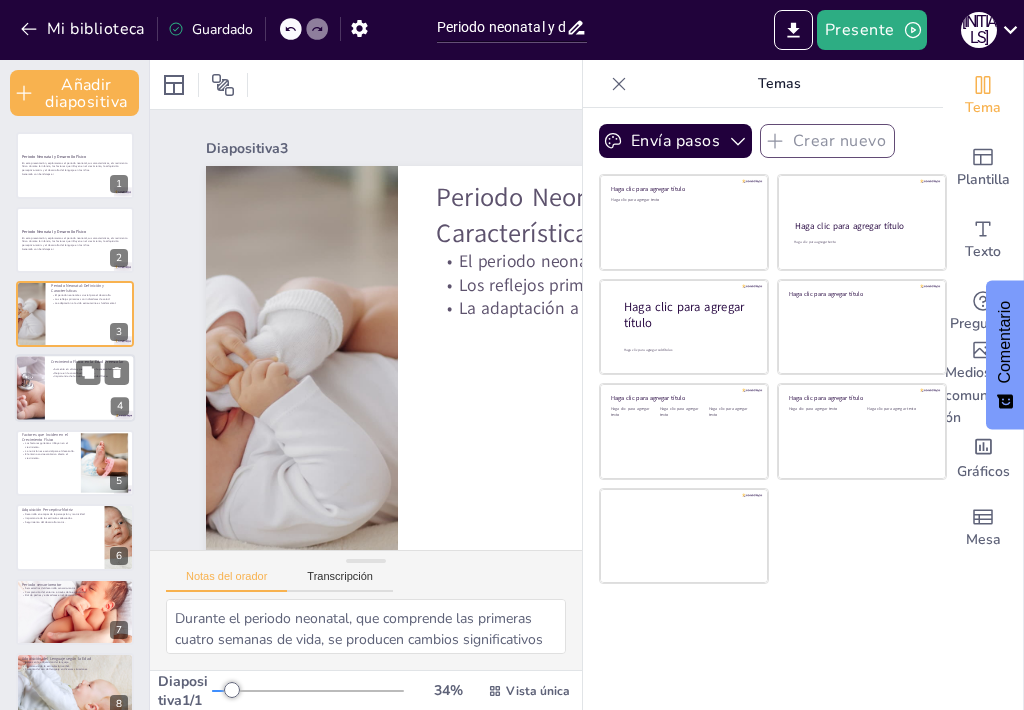click at bounding box center (30, 389) 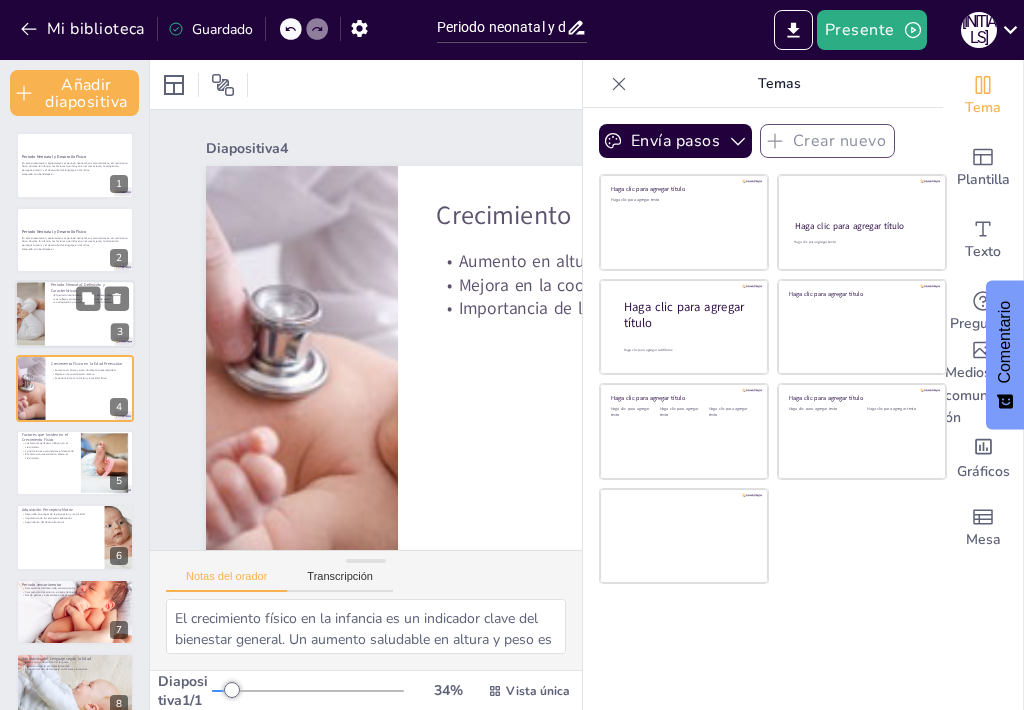 click at bounding box center [75, 314] 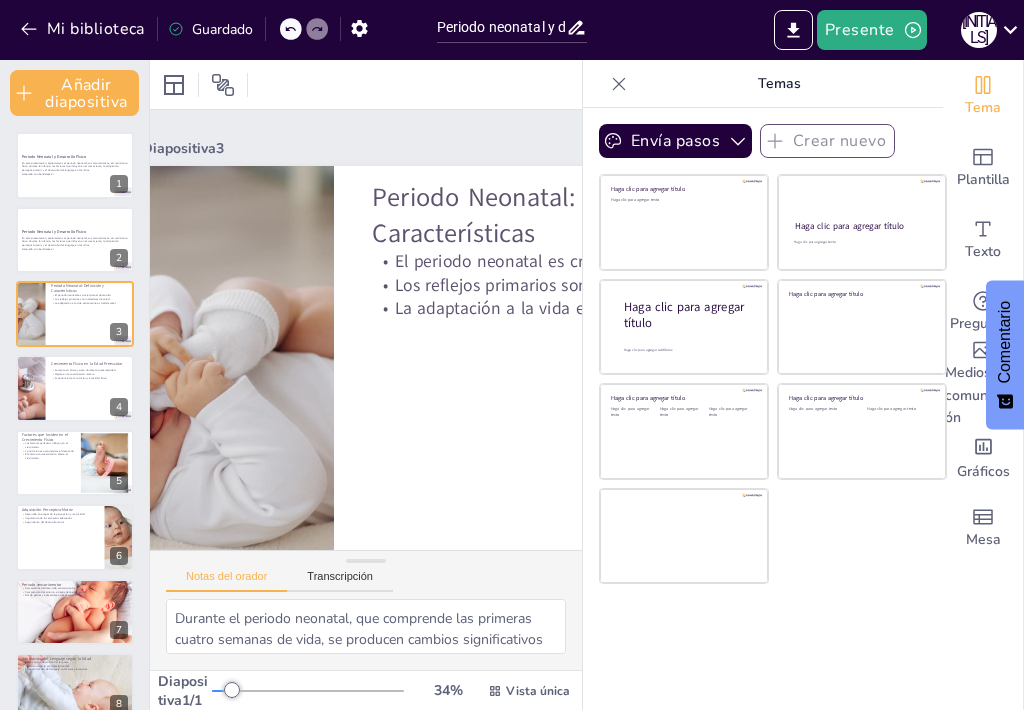 scroll, scrollTop: 0, scrollLeft: 96, axis: horizontal 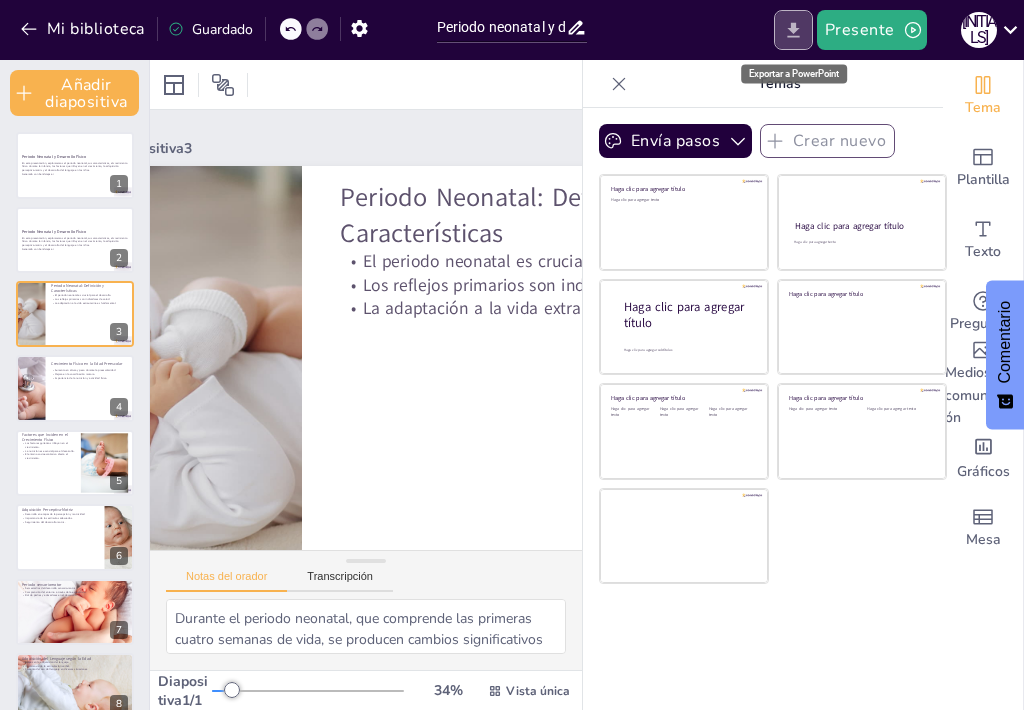 click at bounding box center (793, 30) 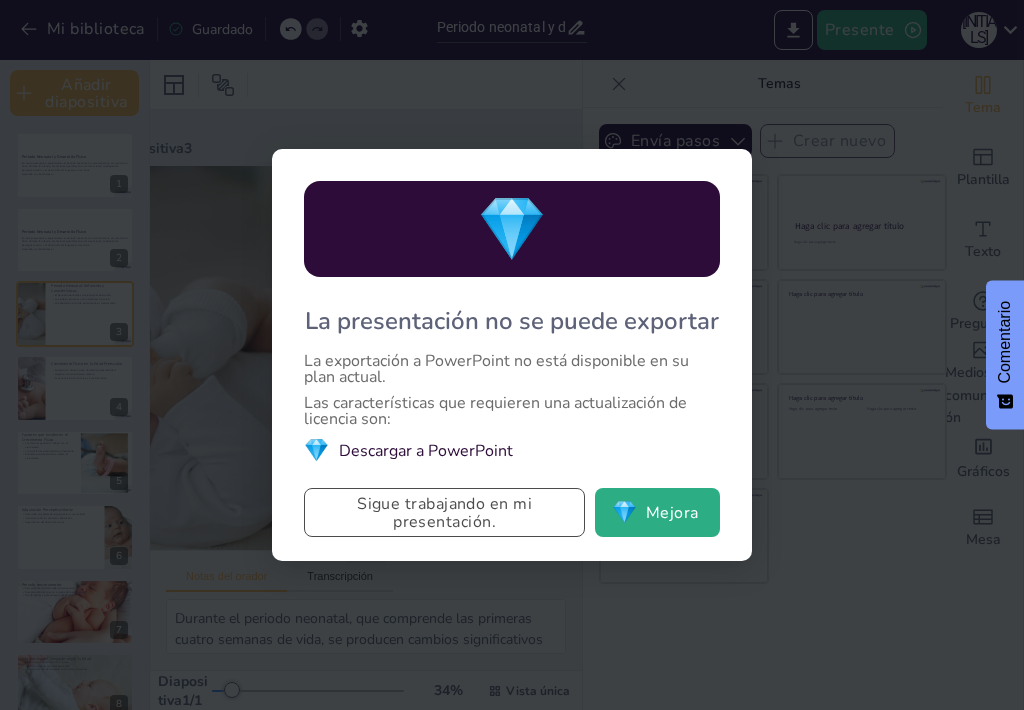 click on "Sigue trabajando en mi presentación." at bounding box center [444, 513] 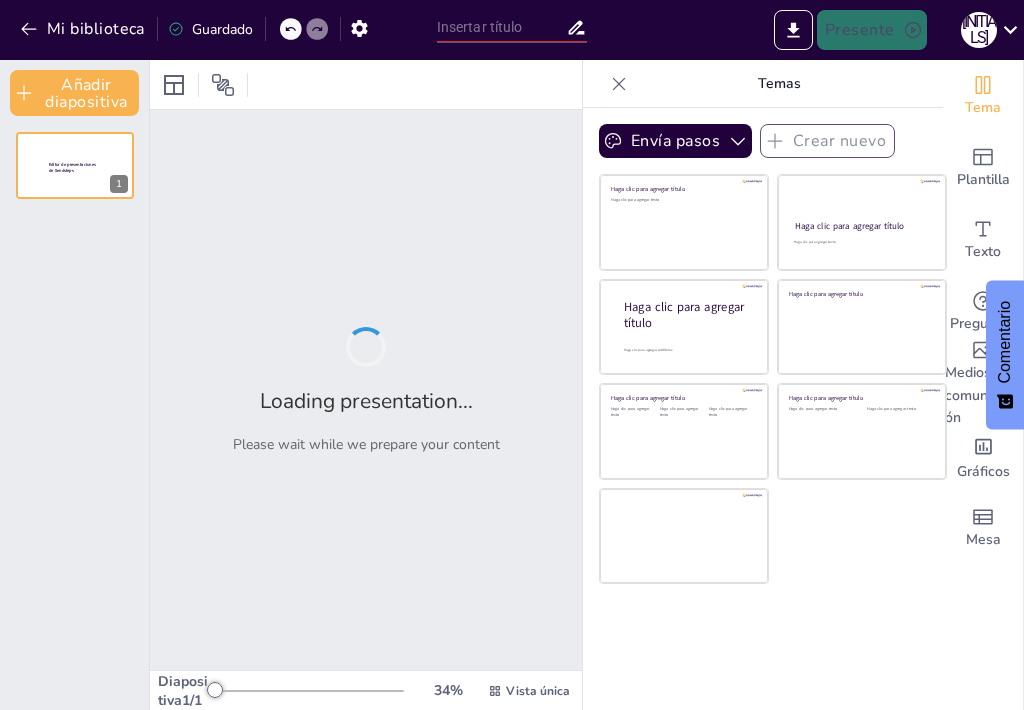 type on "Periodo neonatal y desarrollo fisico" 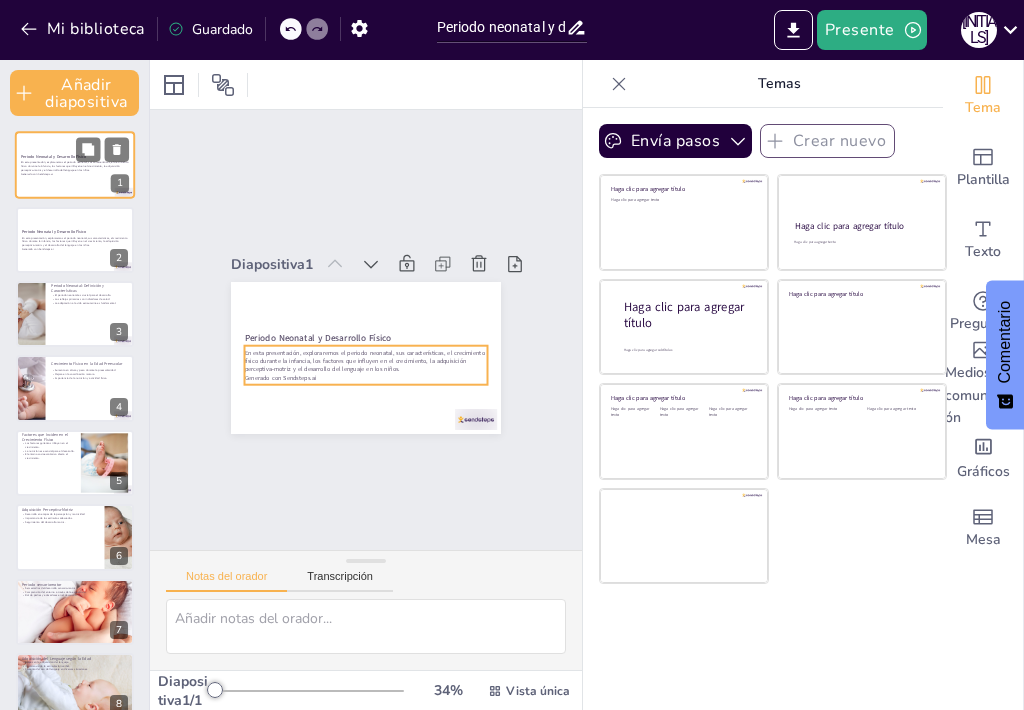 click on "En esta presentación, exploraremos el periodo neonatal, sus características, el crecimiento físico durante la infancia, los factores que influyen en el crecimiento, la adquisición perceptiva-motriz y el desarrollo del lenguaje en los niños." at bounding box center (74, 166) 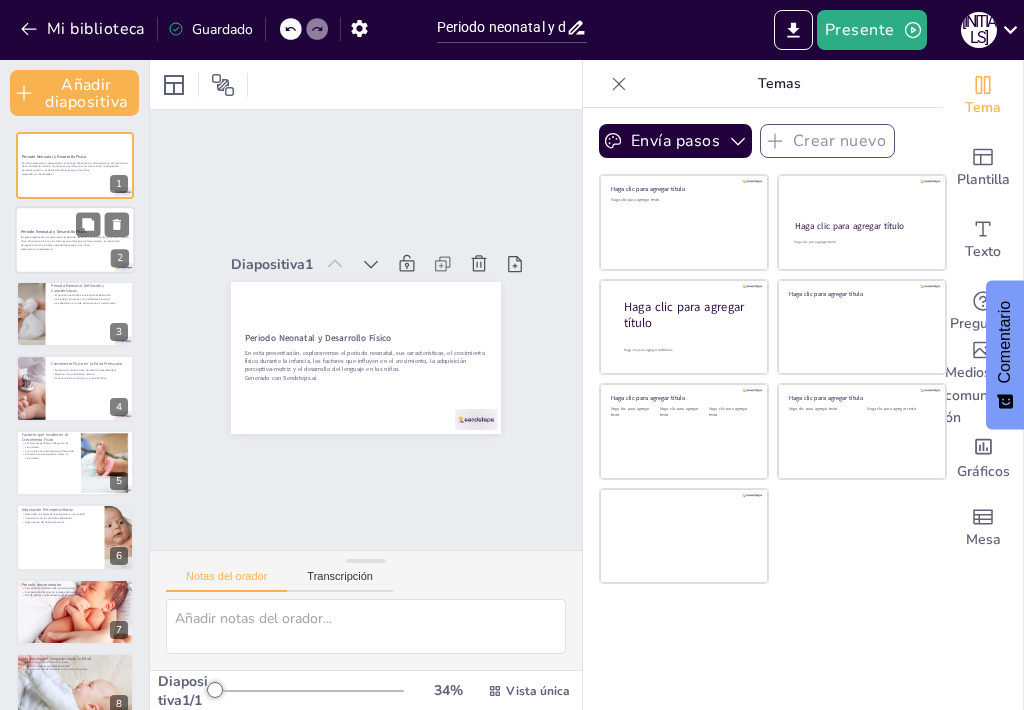 click on "En esta presentación, exploraremos el periodo neonatal, sus características, el crecimiento físico durante la infancia, los factores que influyen en el crecimiento, la adquisición perceptiva-motriz y el desarrollo del lenguaje en los niños." at bounding box center [74, 241] 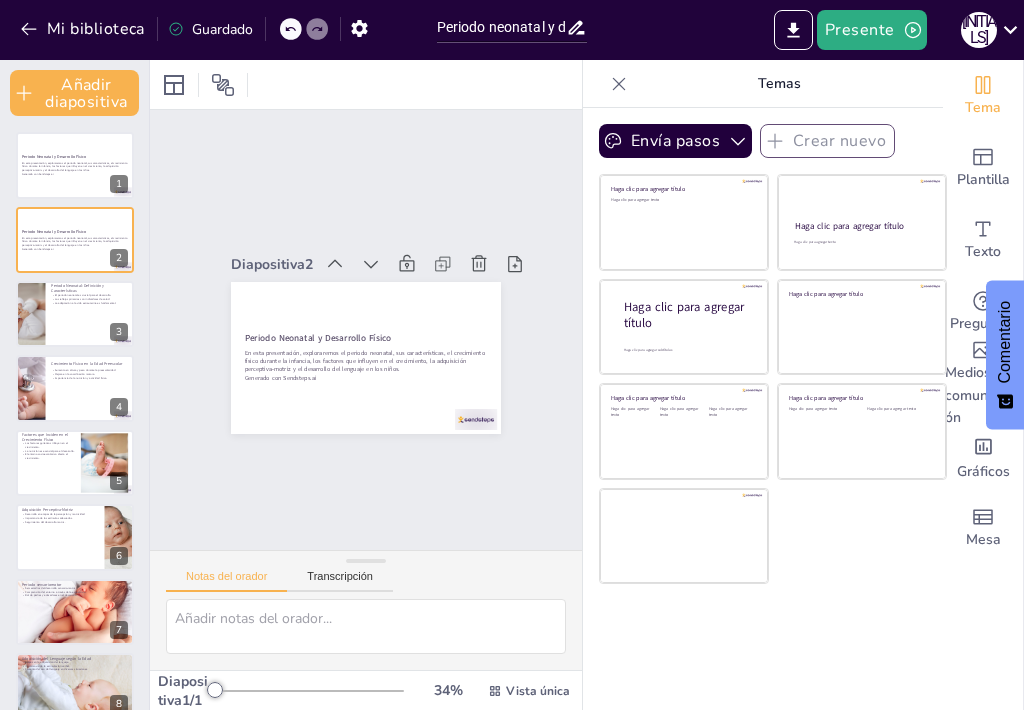 scroll, scrollTop: 76, scrollLeft: 0, axis: vertical 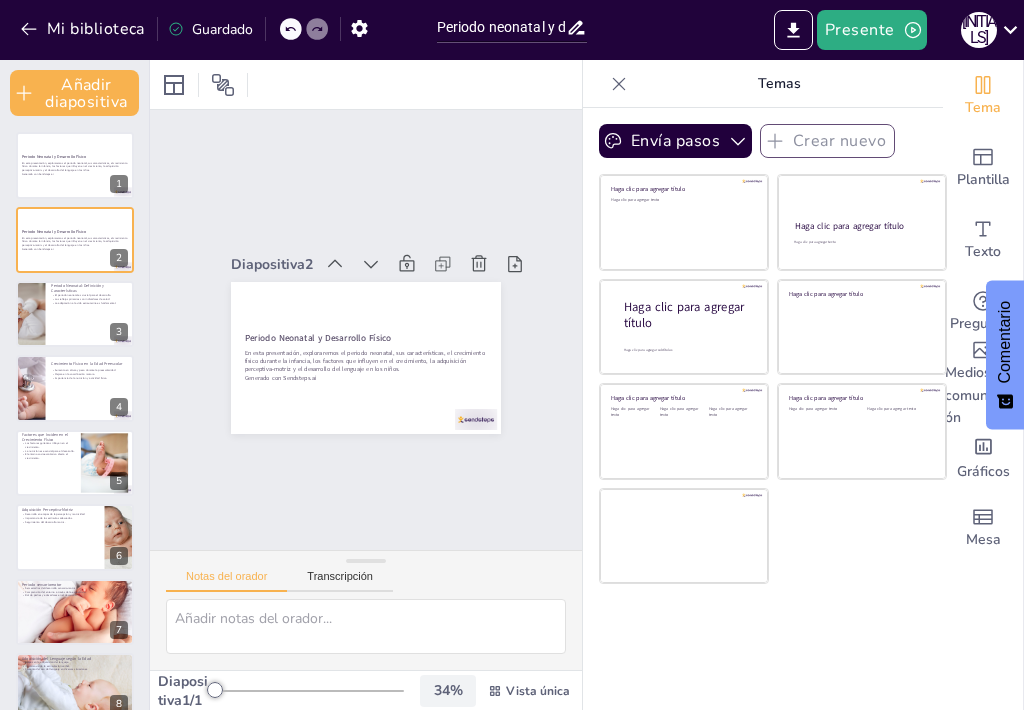 click on "34" at bounding box center [442, 690] 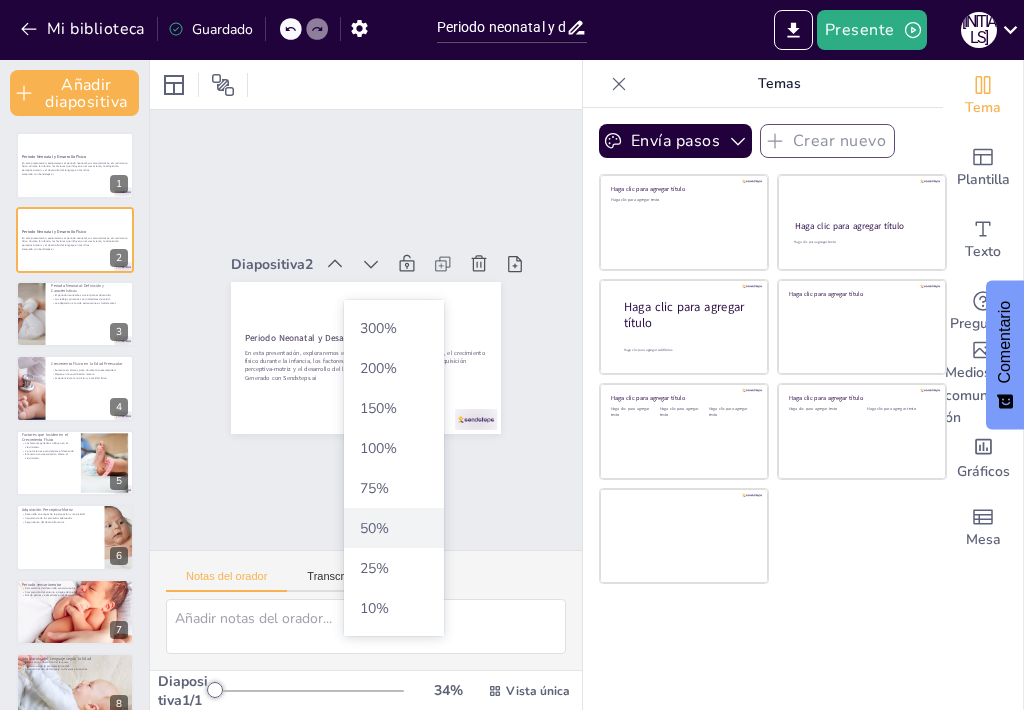 click on "50" at bounding box center (368, 528) 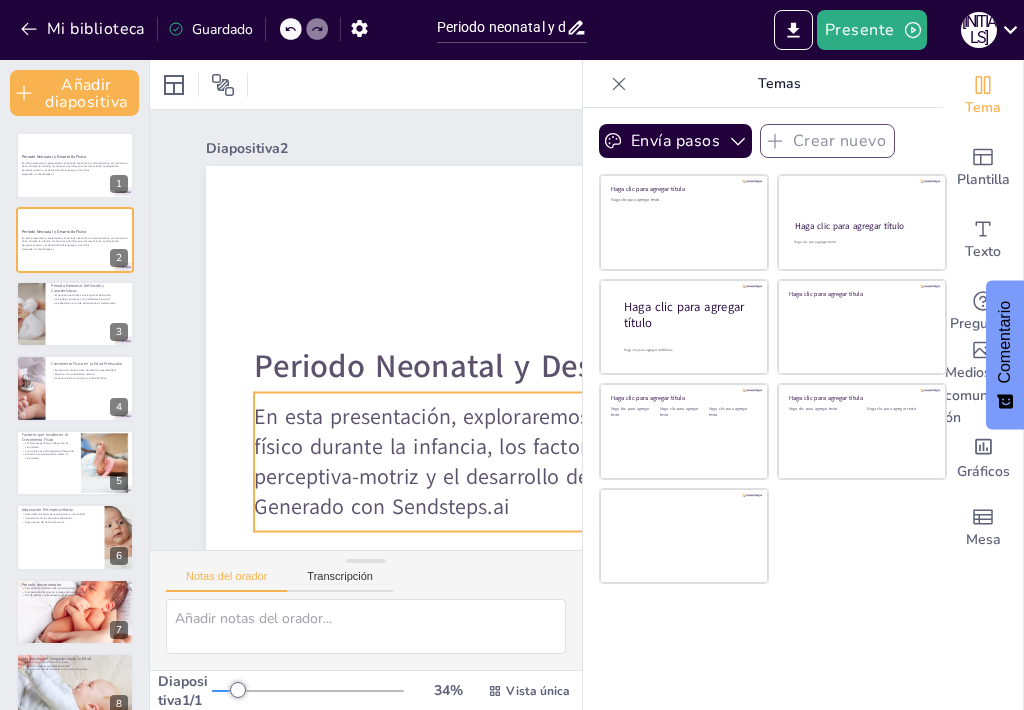 scroll, scrollTop: 0, scrollLeft: 0, axis: both 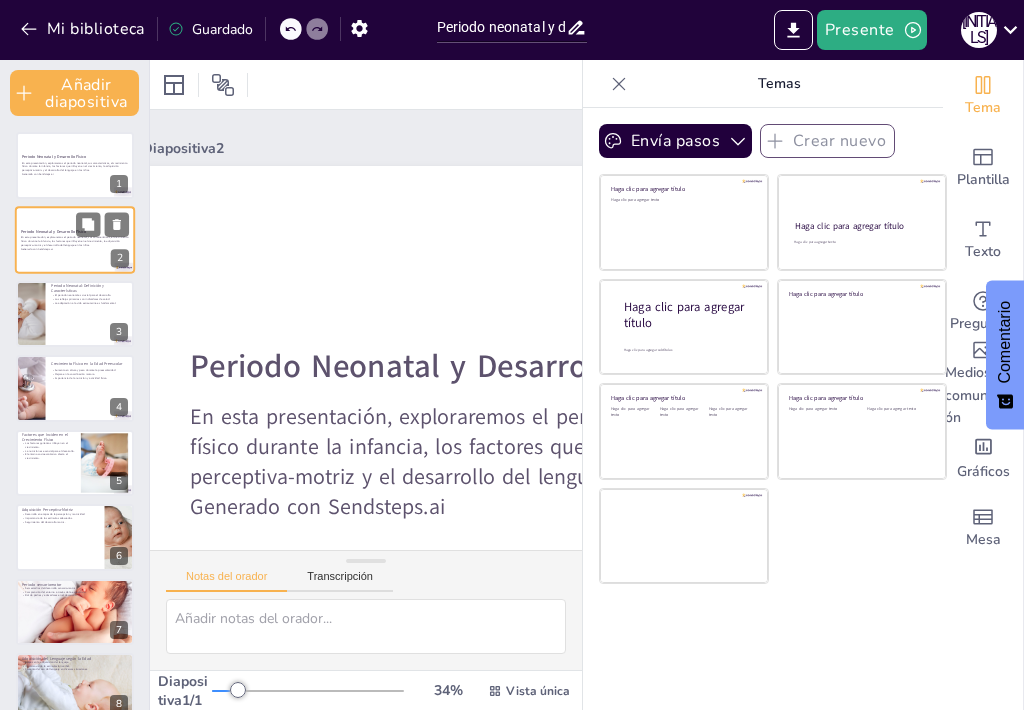click on "En esta presentación, exploraremos el periodo neonatal, sus características, el crecimiento físico durante la infancia, los factores que influyen en el crecimiento, la adquisición perceptiva-motriz y el desarrollo del lenguaje en los niños. Generado con Sendsteps.ai" at bounding box center [75, 242] 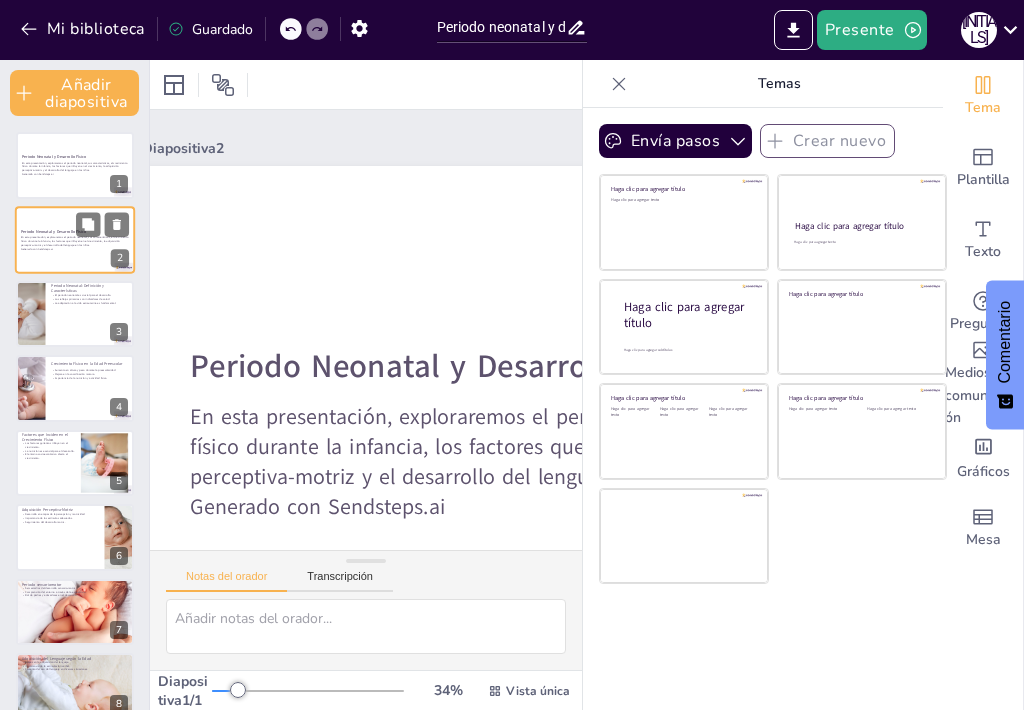 scroll, scrollTop: 105, scrollLeft: 64, axis: both 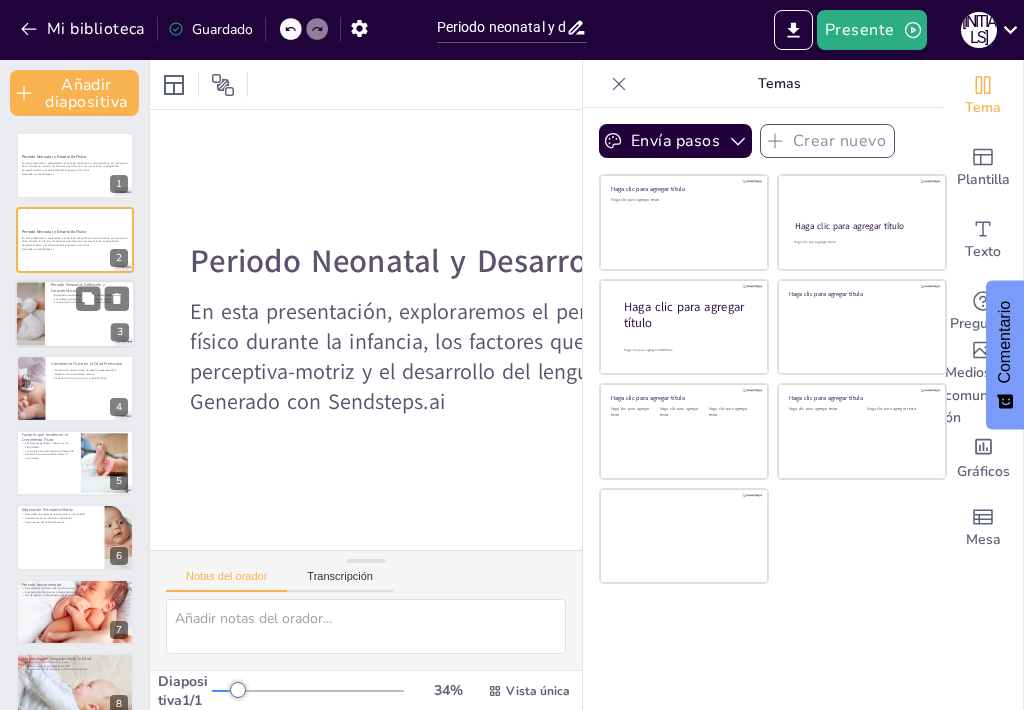 click at bounding box center [75, 314] 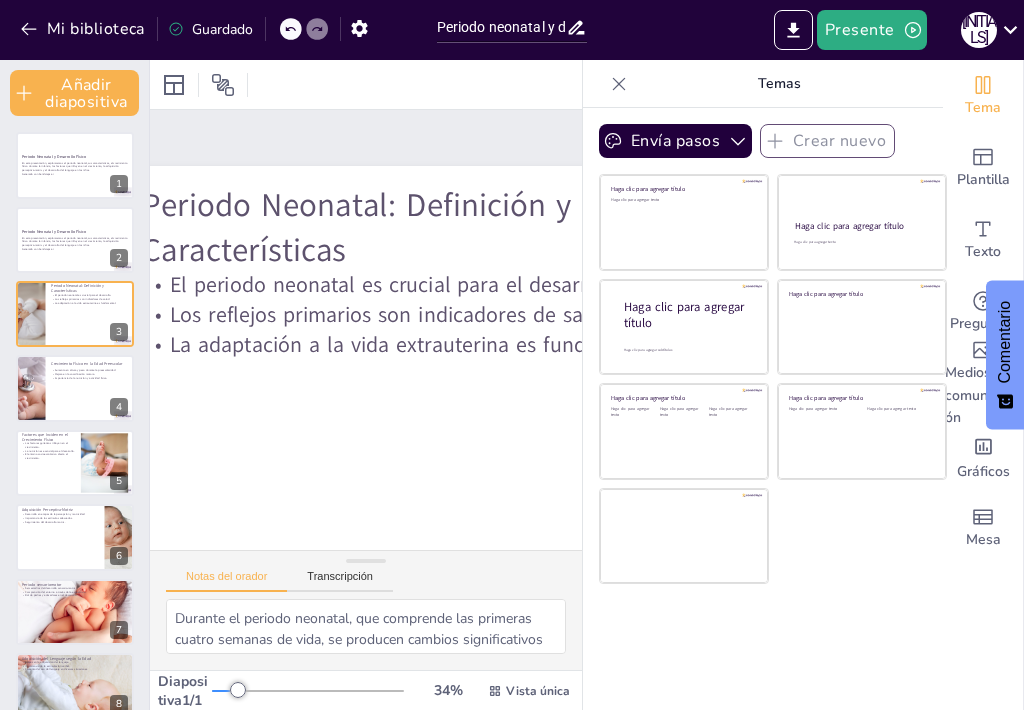 scroll, scrollTop: 0, scrollLeft: 384, axis: horizontal 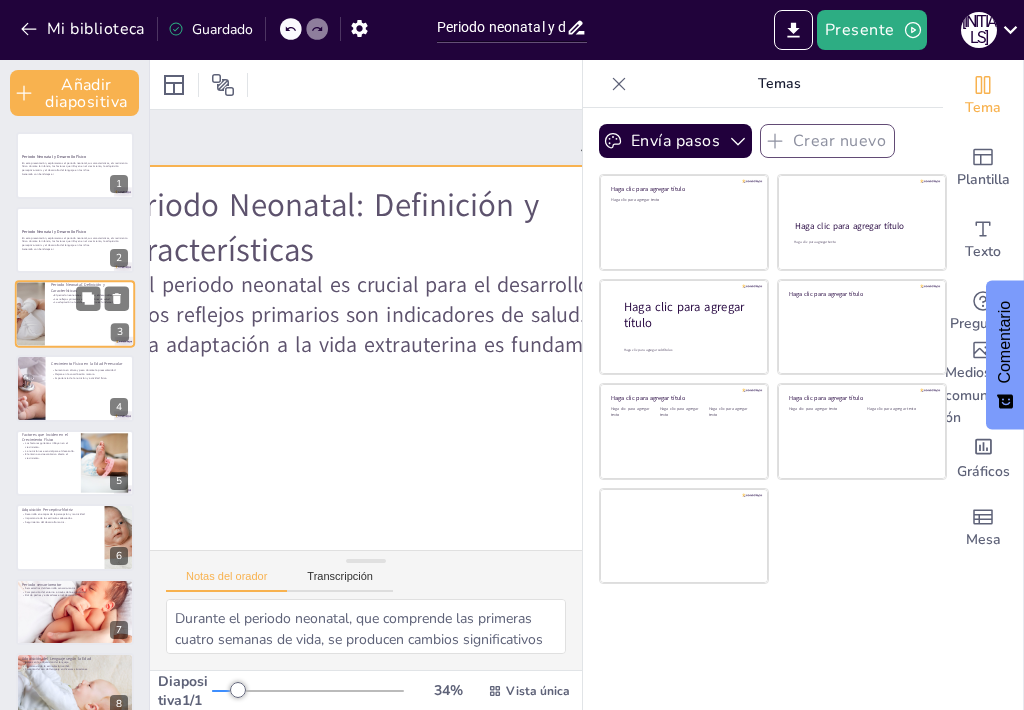 click at bounding box center (75, 314) 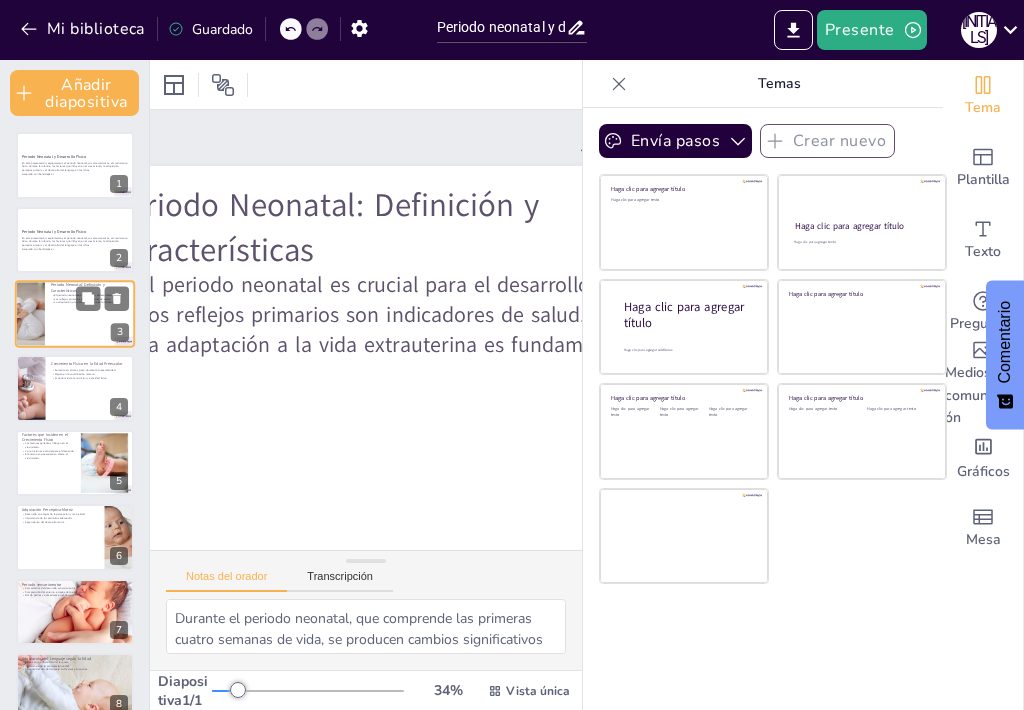 scroll, scrollTop: 105, scrollLeft: 384, axis: both 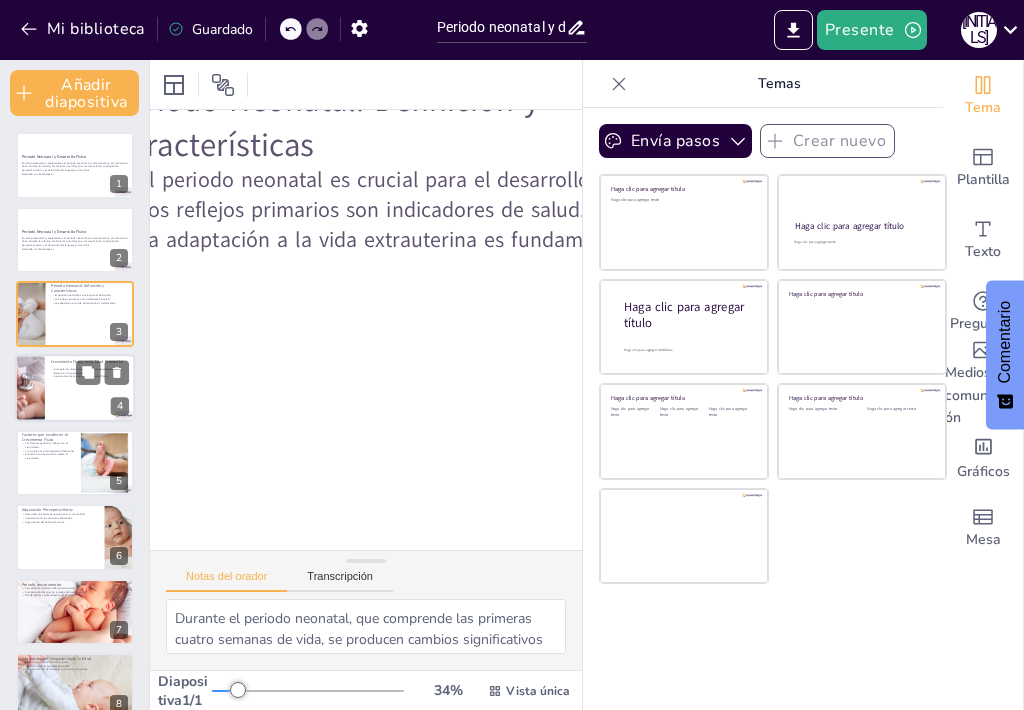 click at bounding box center (75, 389) 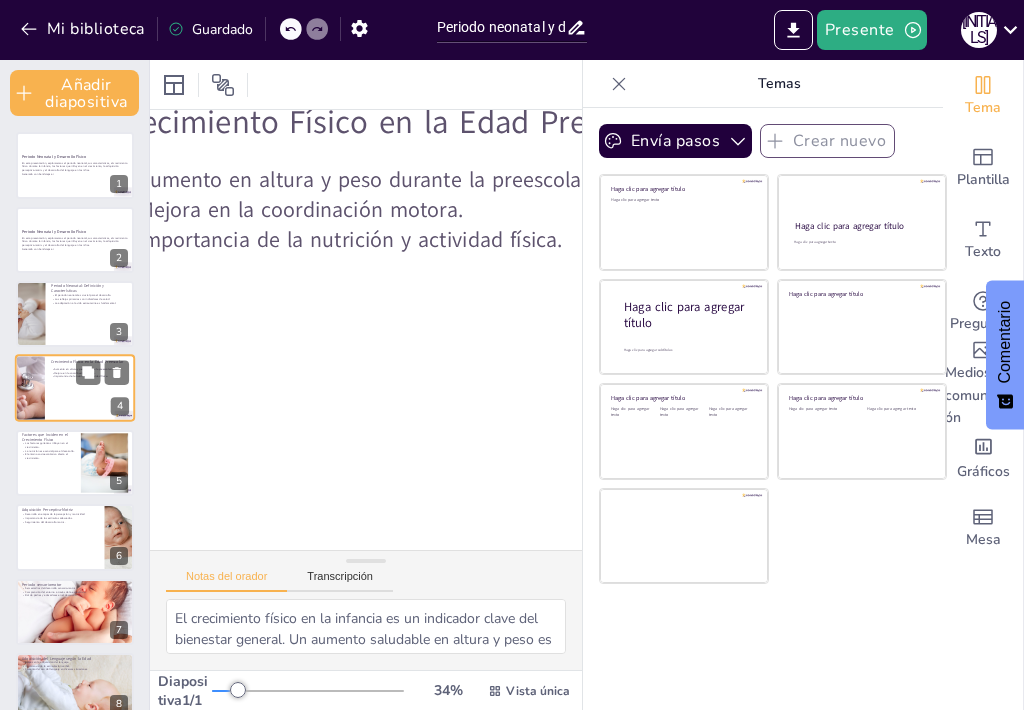 scroll, scrollTop: 0, scrollLeft: 384, axis: horizontal 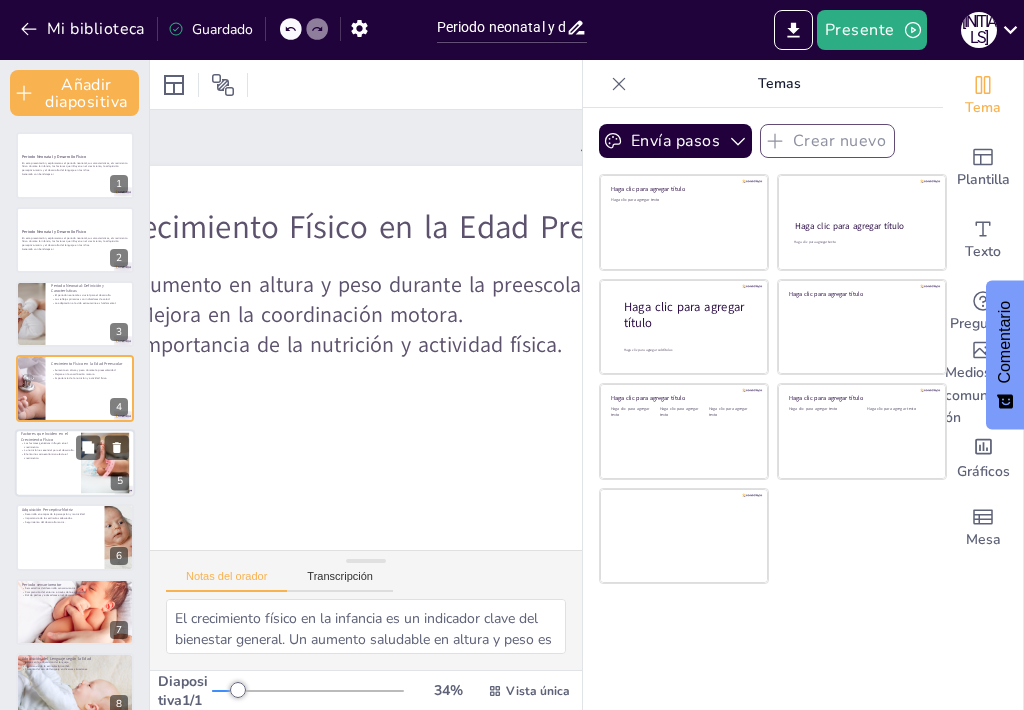 click at bounding box center [75, 463] 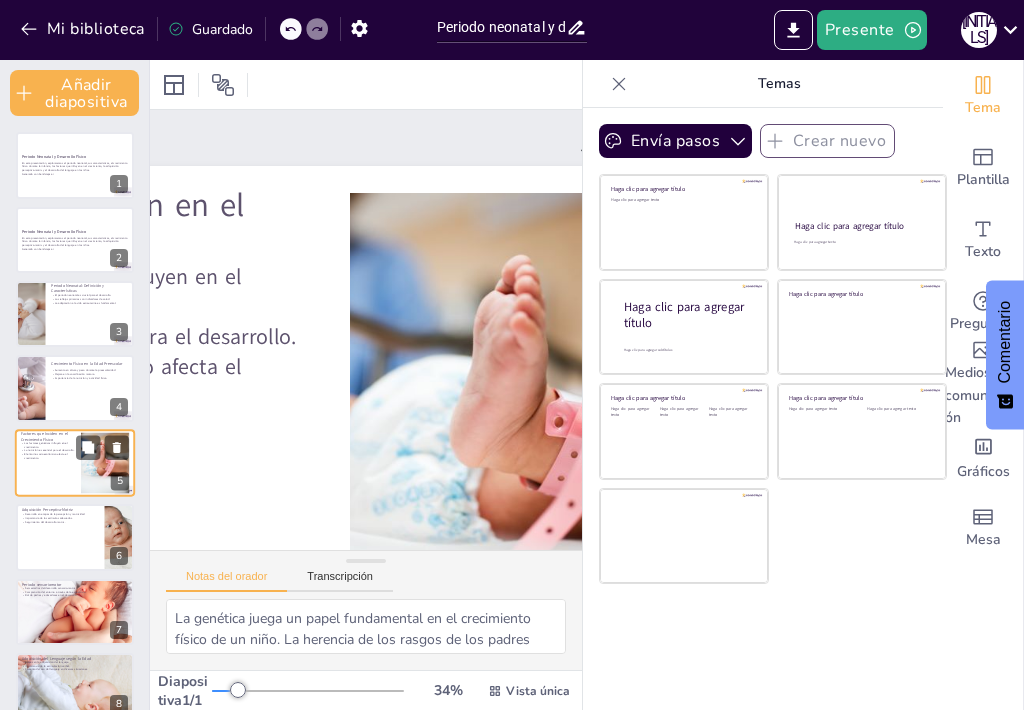 scroll, scrollTop: 49, scrollLeft: 0, axis: vertical 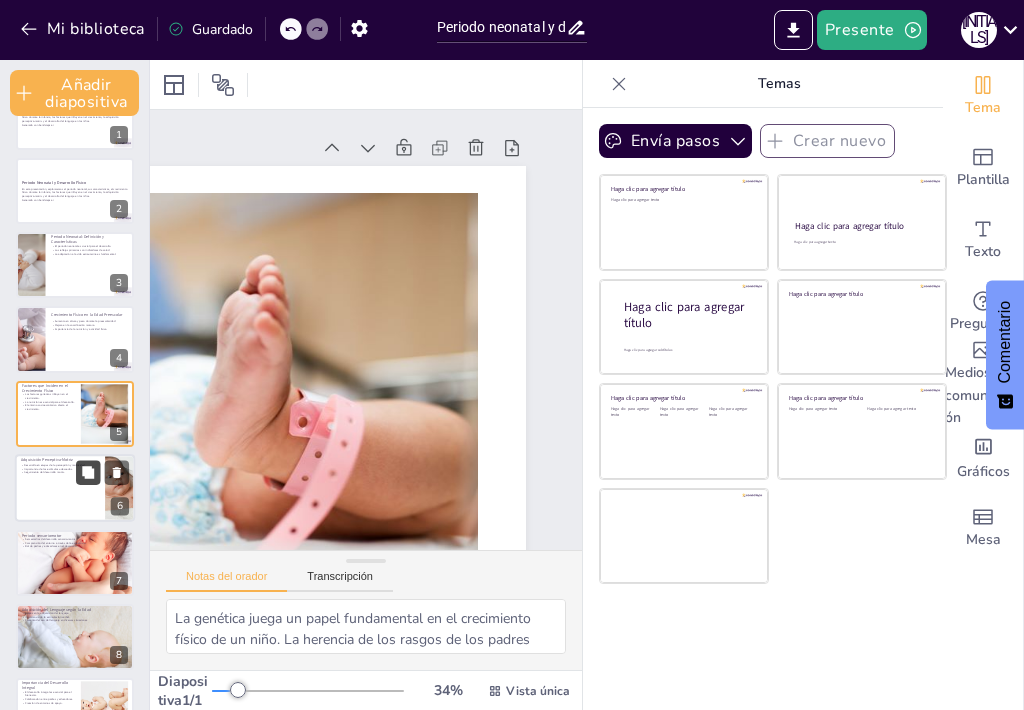 click at bounding box center (88, 473) 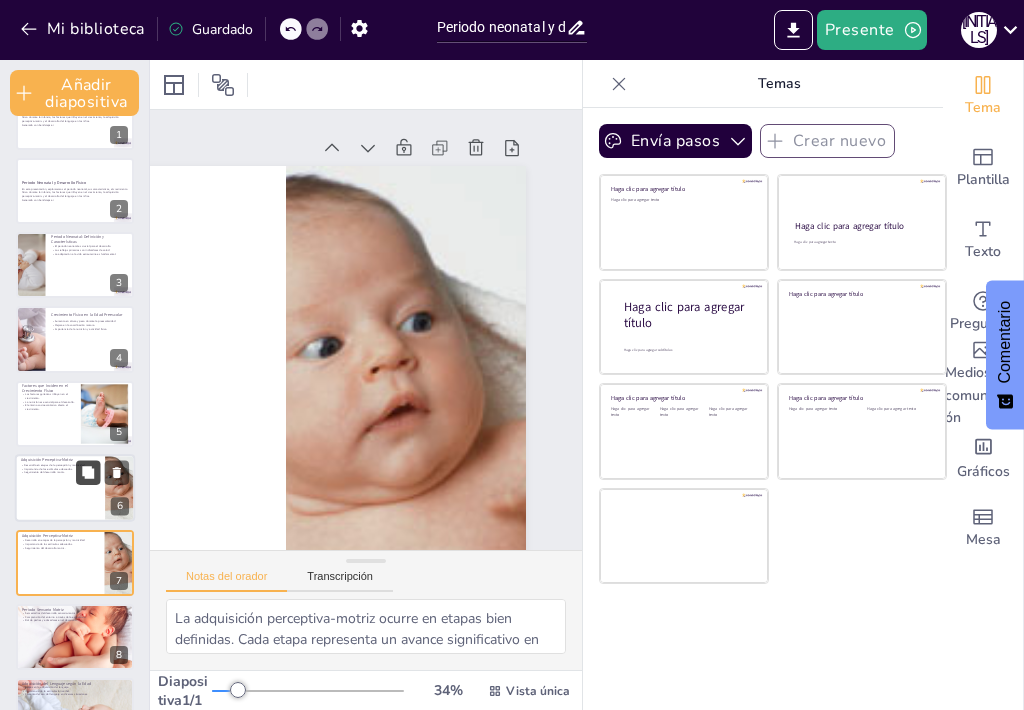 scroll, scrollTop: 197, scrollLeft: 0, axis: vertical 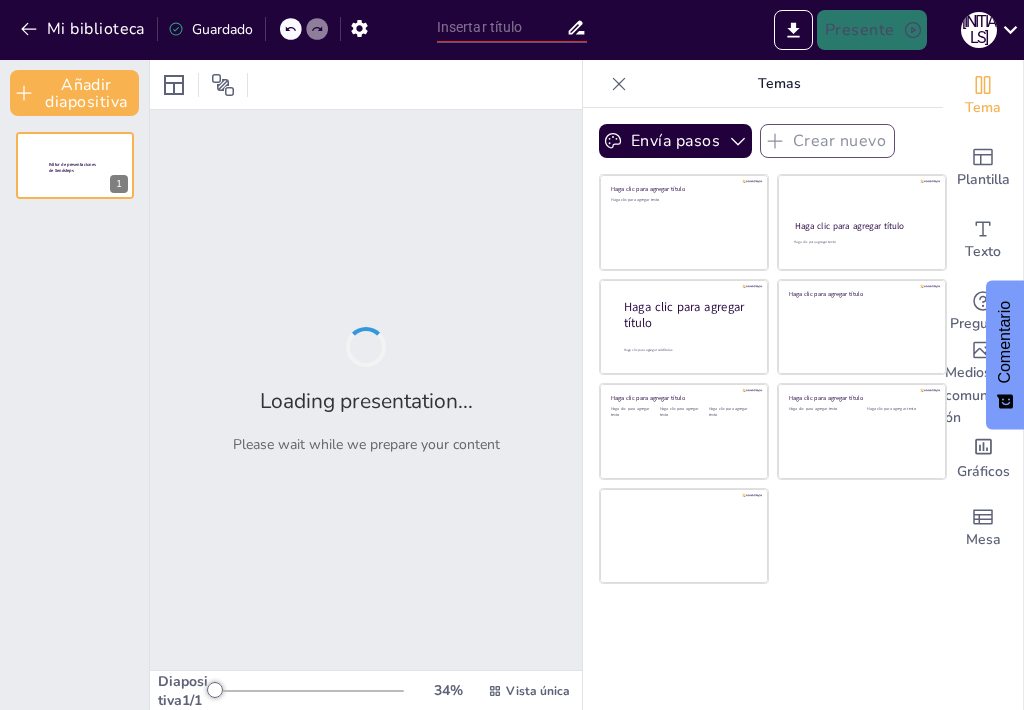 type on "Periodo neonatal y desarrollo fisico" 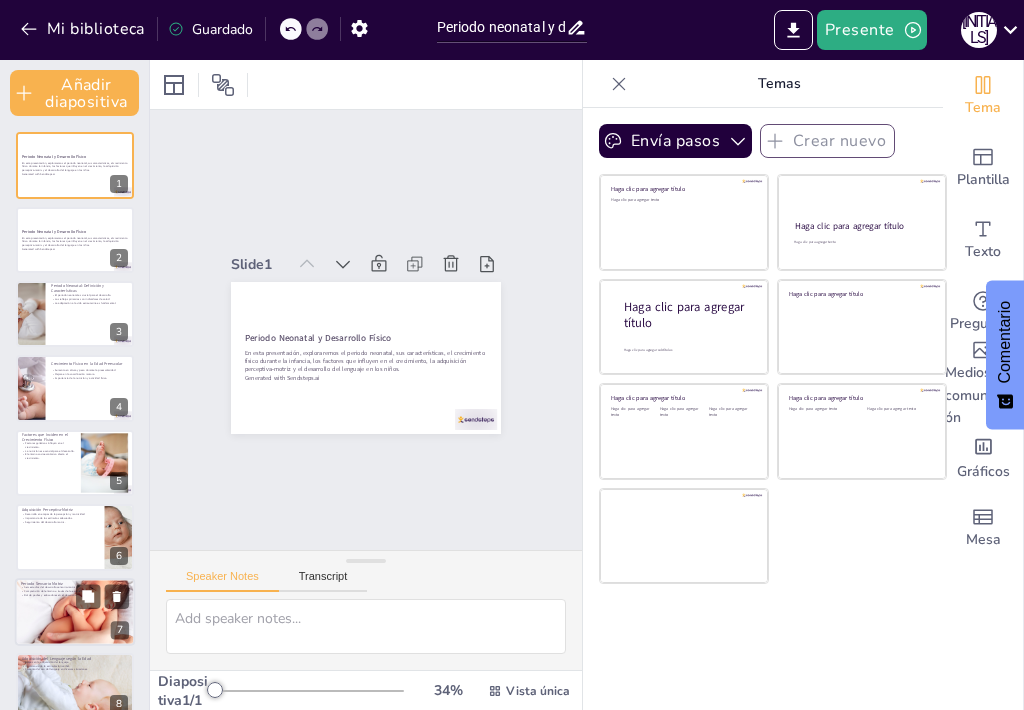 click at bounding box center [74, 612] 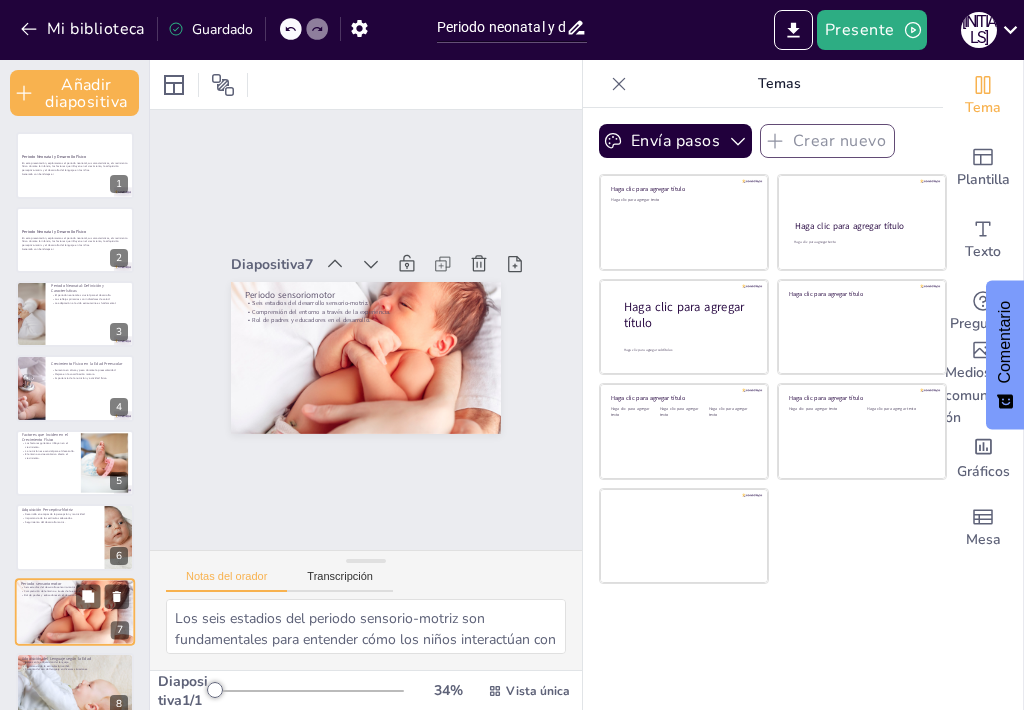 scroll, scrollTop: 197, scrollLeft: 0, axis: vertical 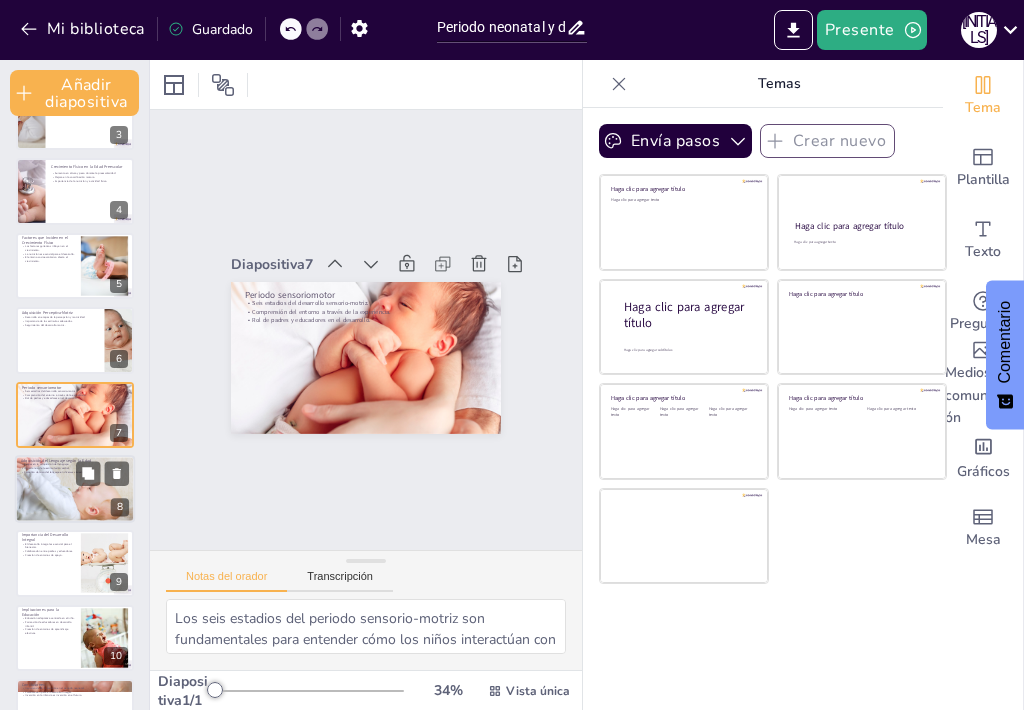 click at bounding box center [75, 489] 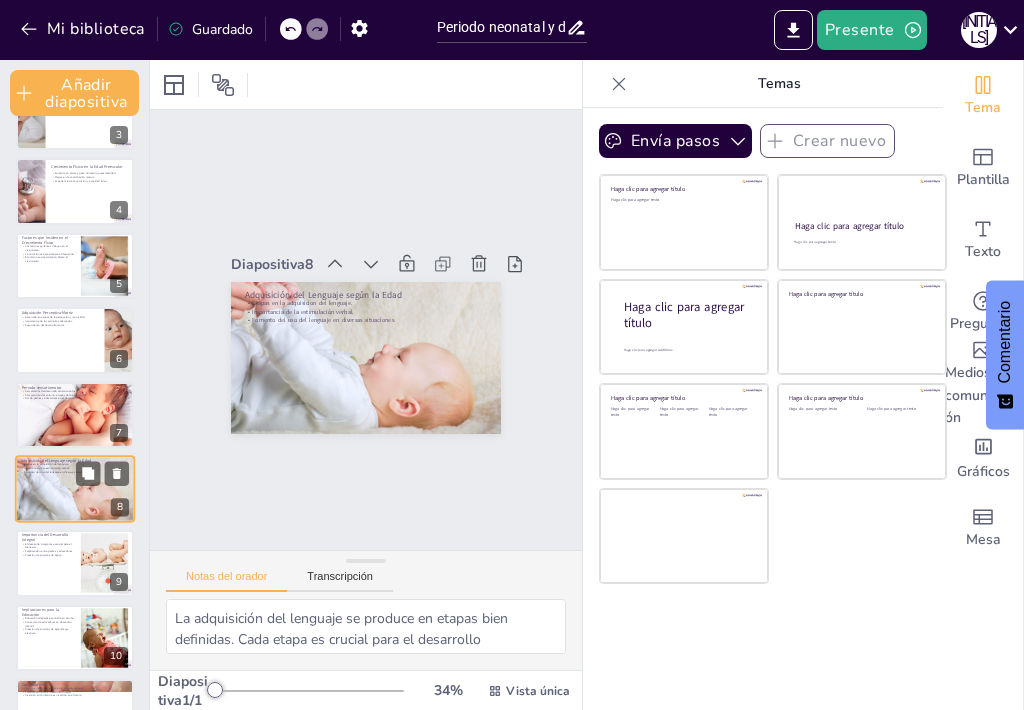 scroll, scrollTop: 247, scrollLeft: 0, axis: vertical 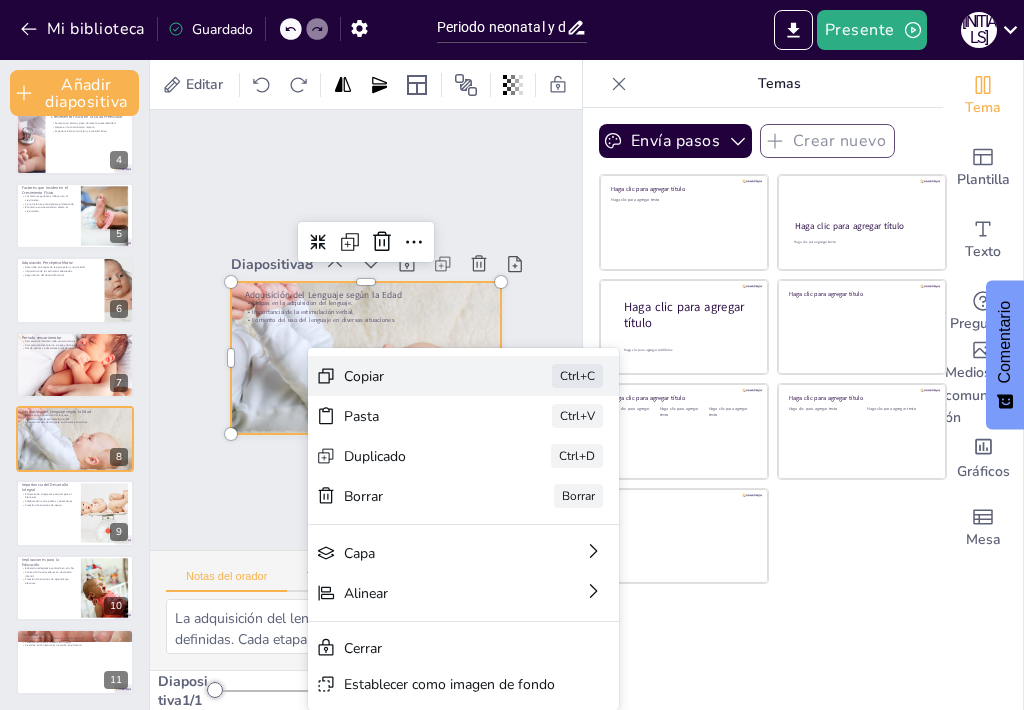 click on "Copiar" at bounding box center [497, 500] 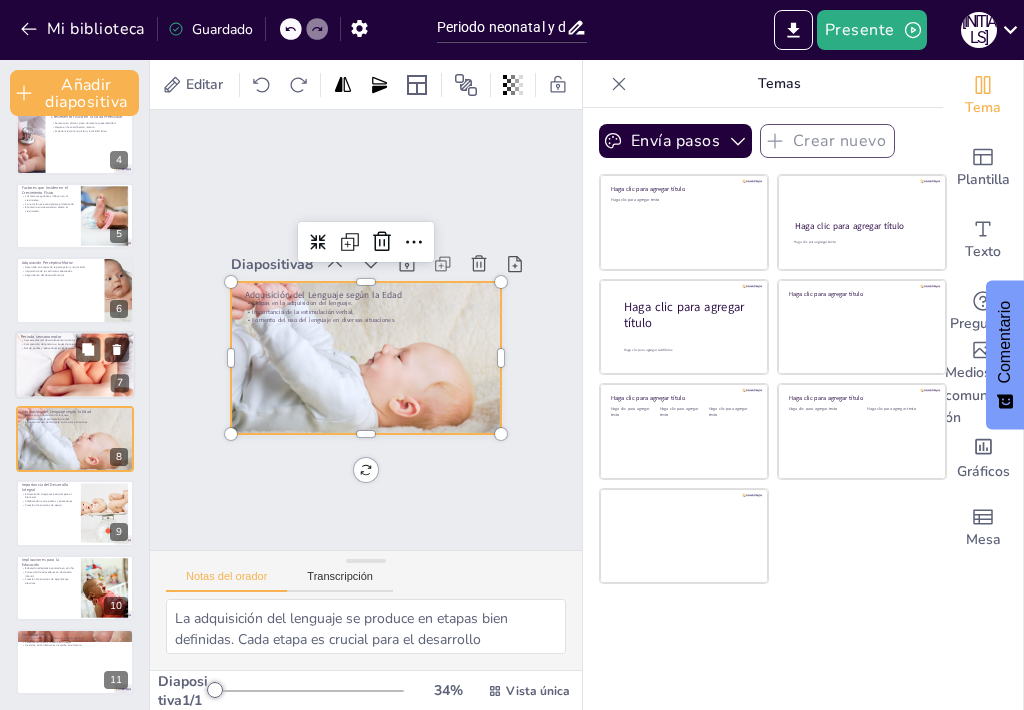 click at bounding box center (74, 365) 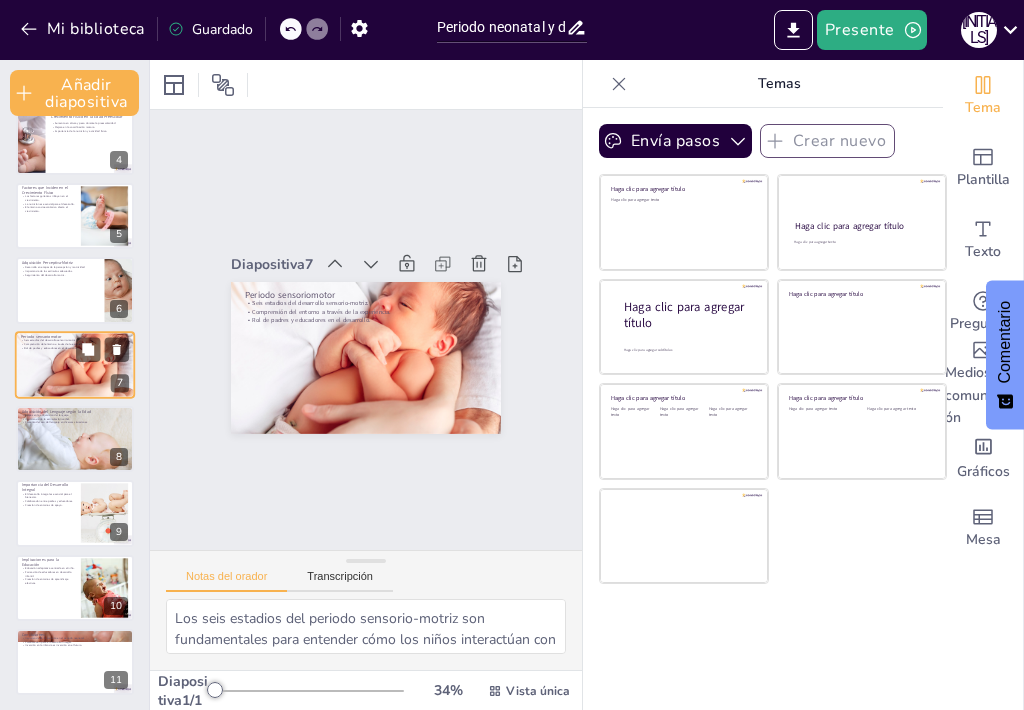 scroll, scrollTop: 197, scrollLeft: 0, axis: vertical 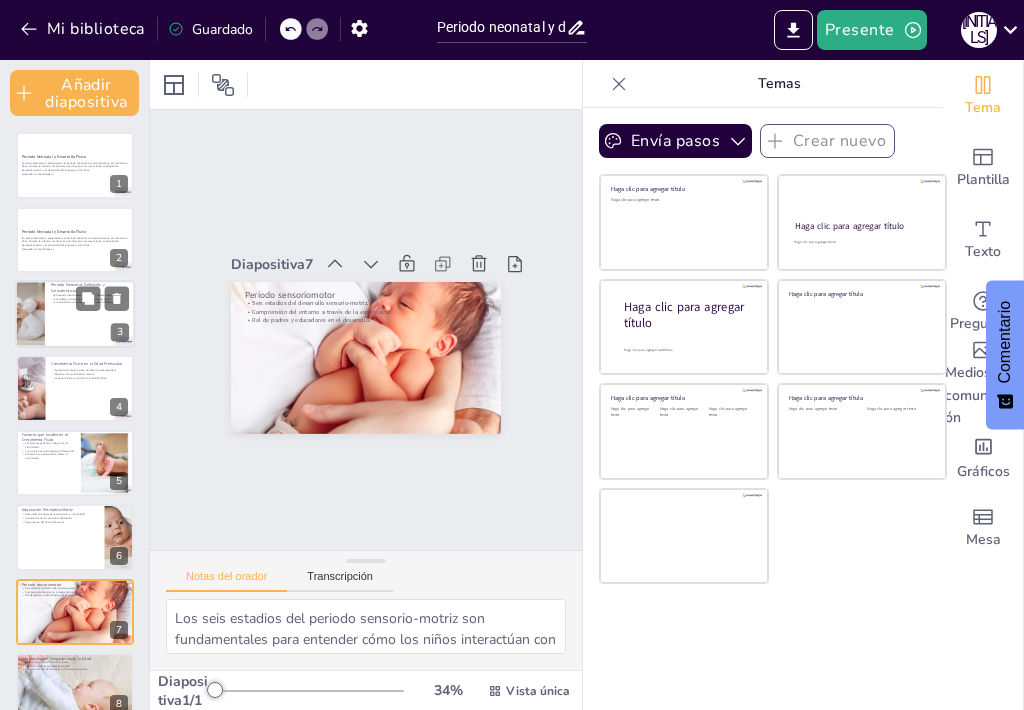 click at bounding box center (30, 314) 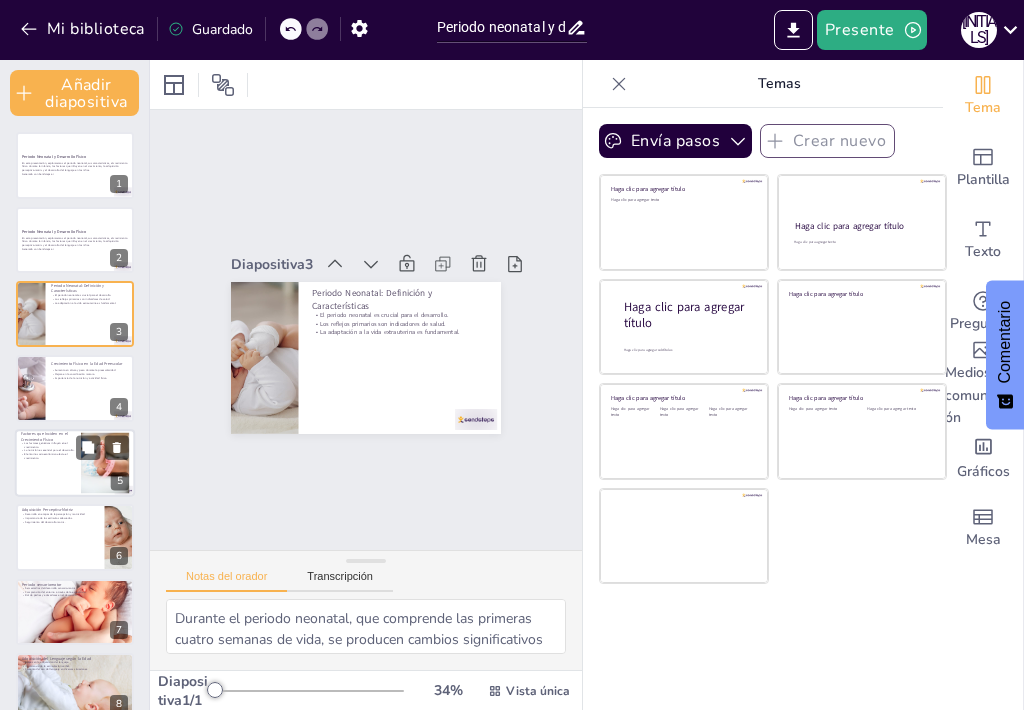 click on "El entorno socioeconómico afecta el crecimiento." at bounding box center [45, 455] 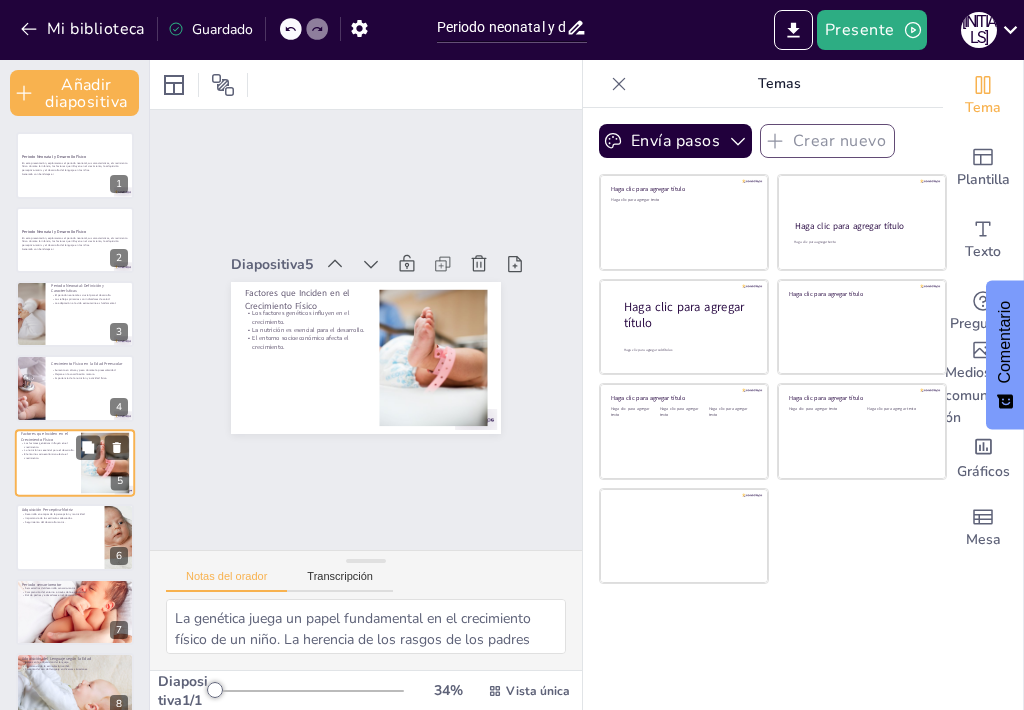 scroll, scrollTop: 49, scrollLeft: 0, axis: vertical 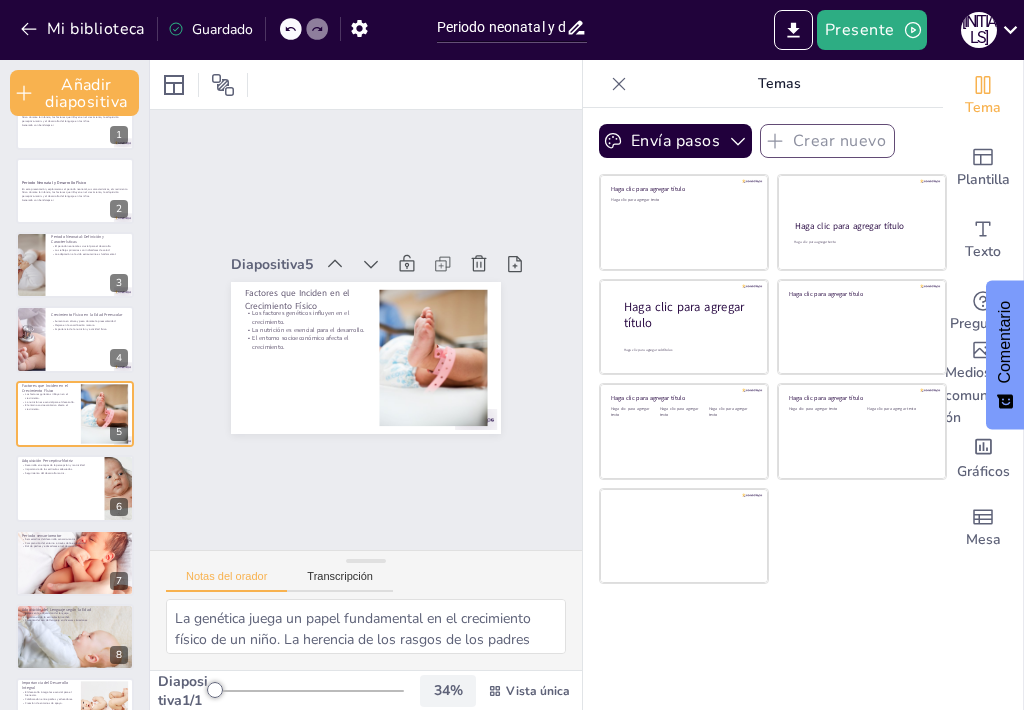 click on "34  %" at bounding box center (448, 691) 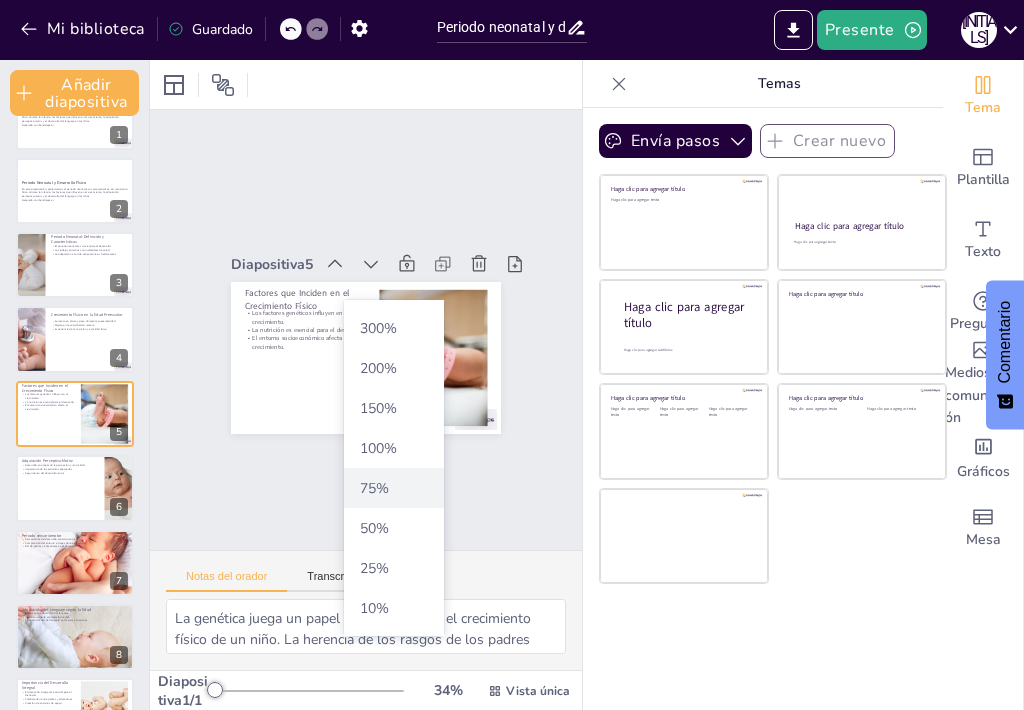 click on "75" at bounding box center (368, 488) 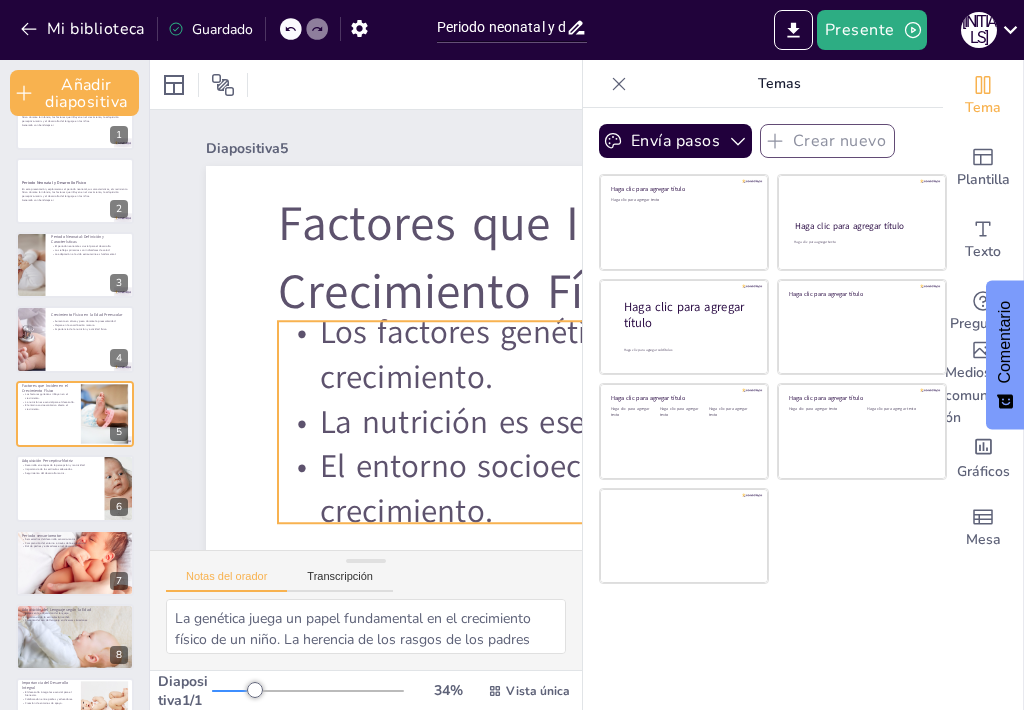 scroll, scrollTop: 0, scrollLeft: 0, axis: both 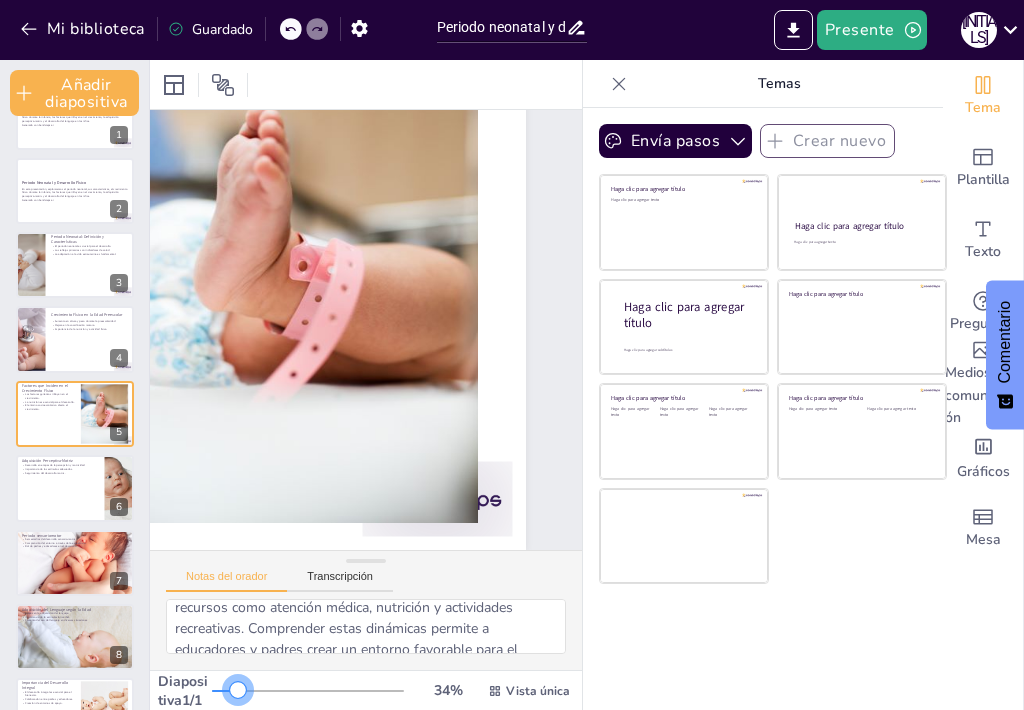 drag, startPoint x: 222, startPoint y: 652, endPoint x: 207, endPoint y: 658, distance: 16.155495 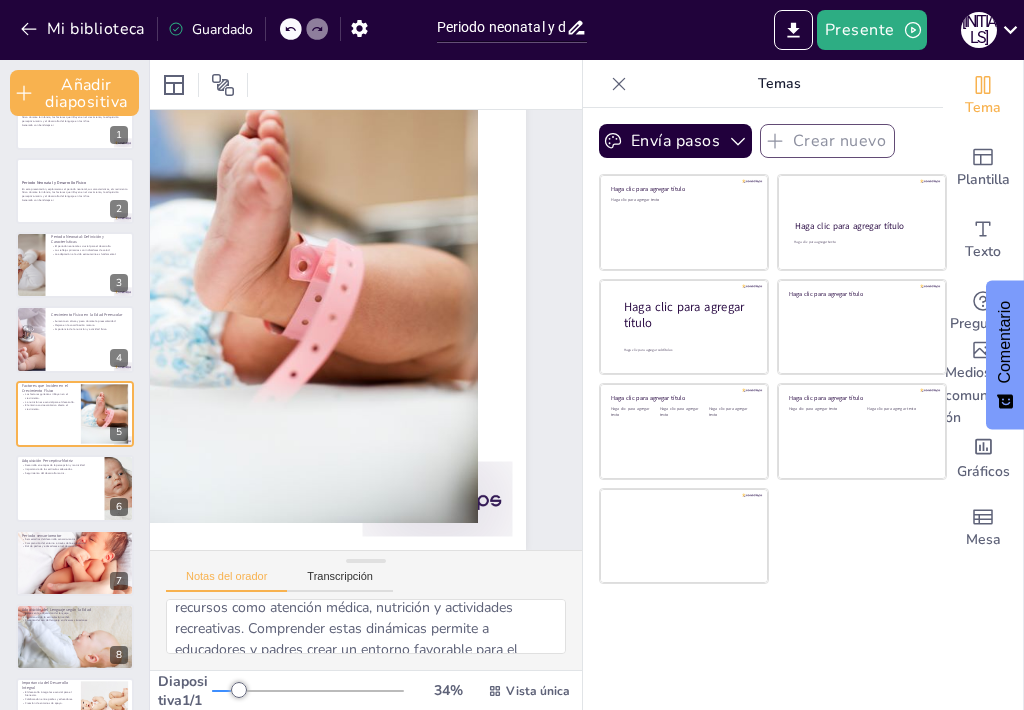 scroll, scrollTop: 0, scrollLeft: 0, axis: both 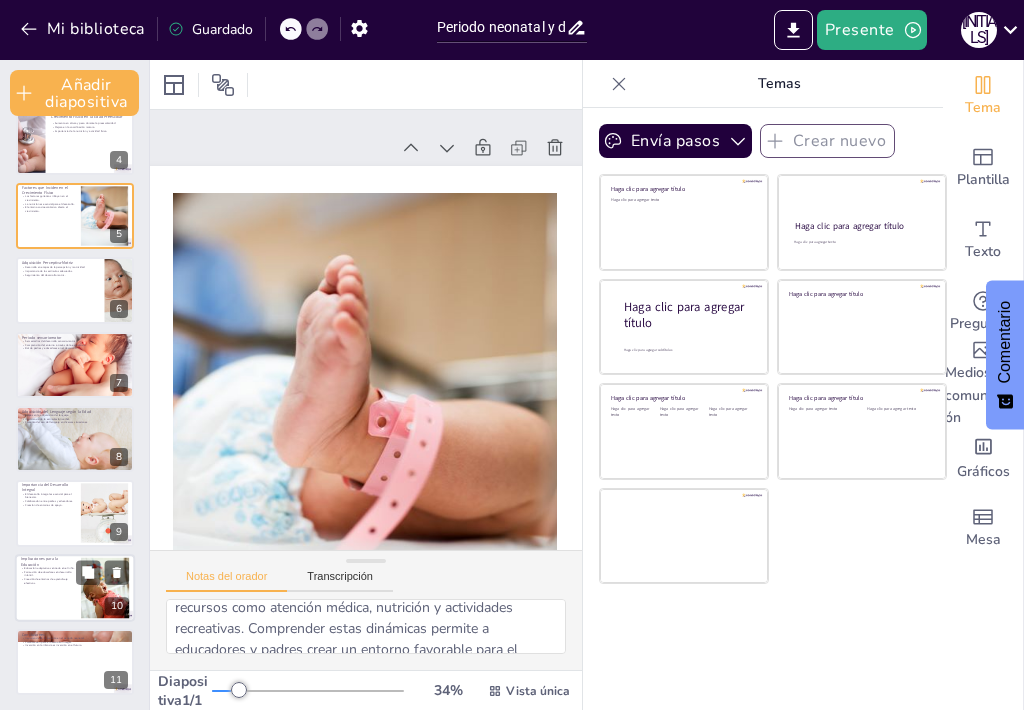 click at bounding box center (105, 587) 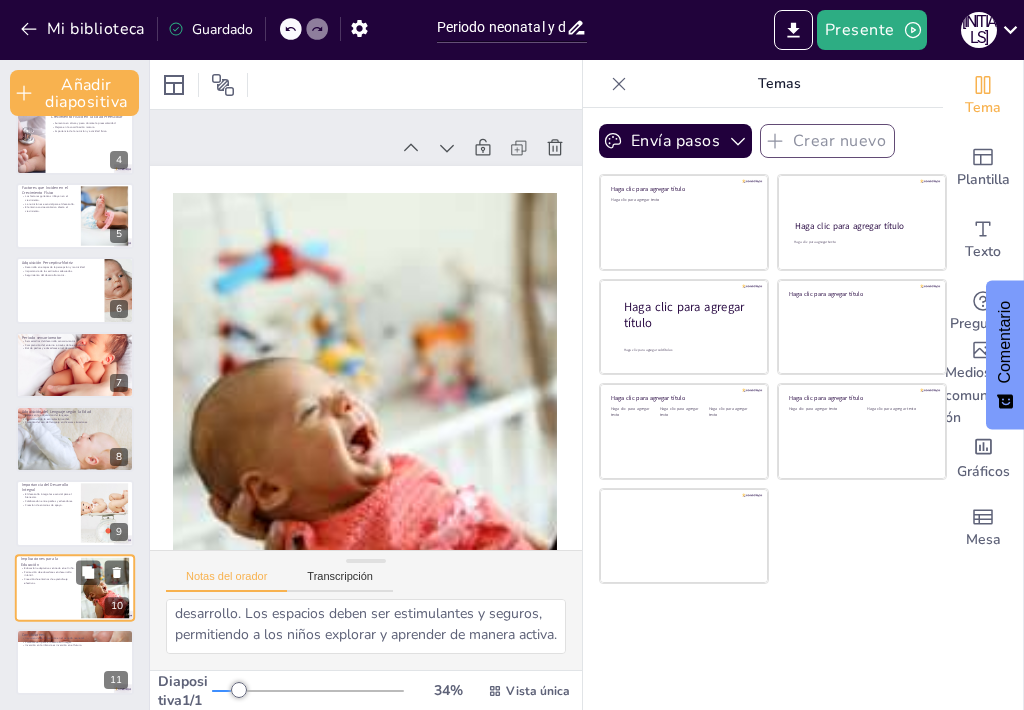 click on "Formación de educadores en desarrollo infantil." at bounding box center (48, 573) 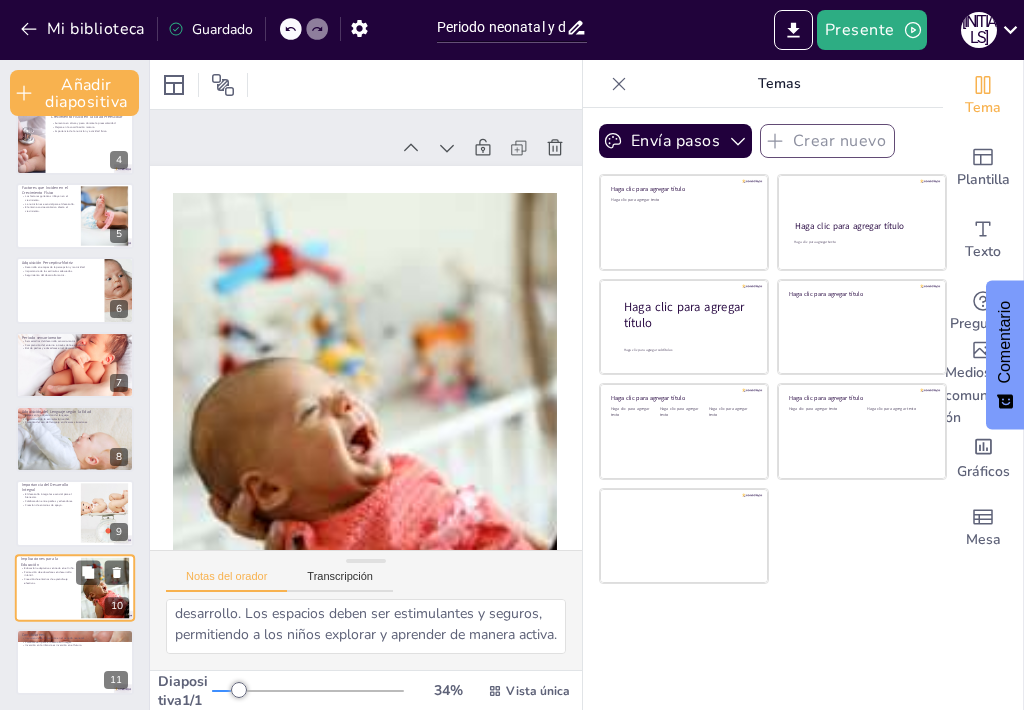 scroll, scrollTop: 105, scrollLeft: 561, axis: both 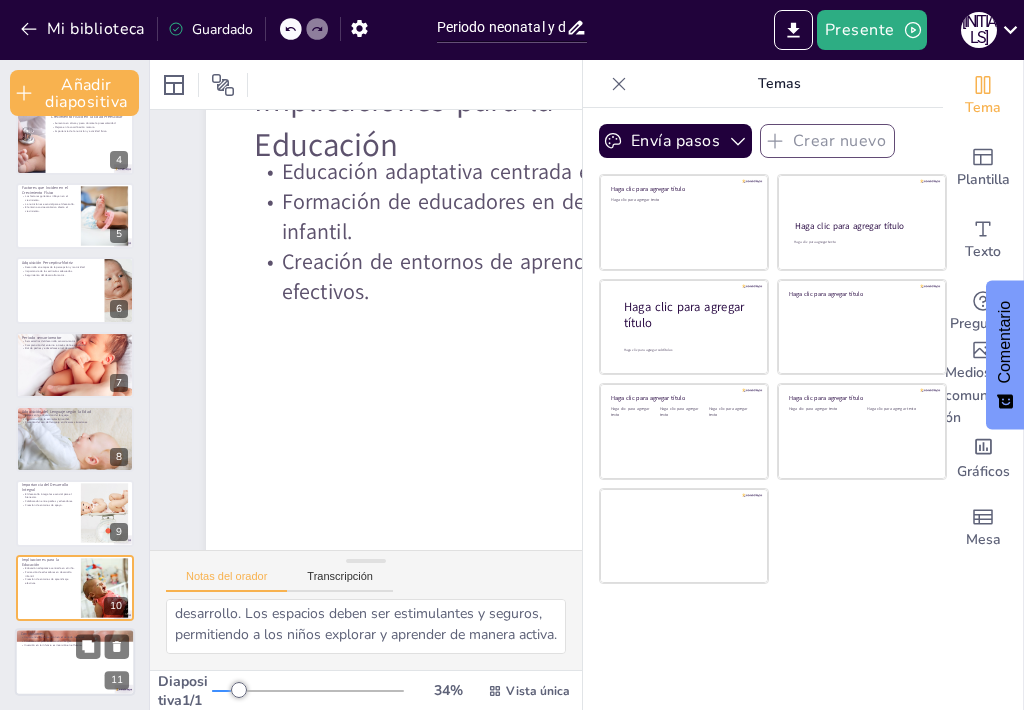click at bounding box center [75, 662] 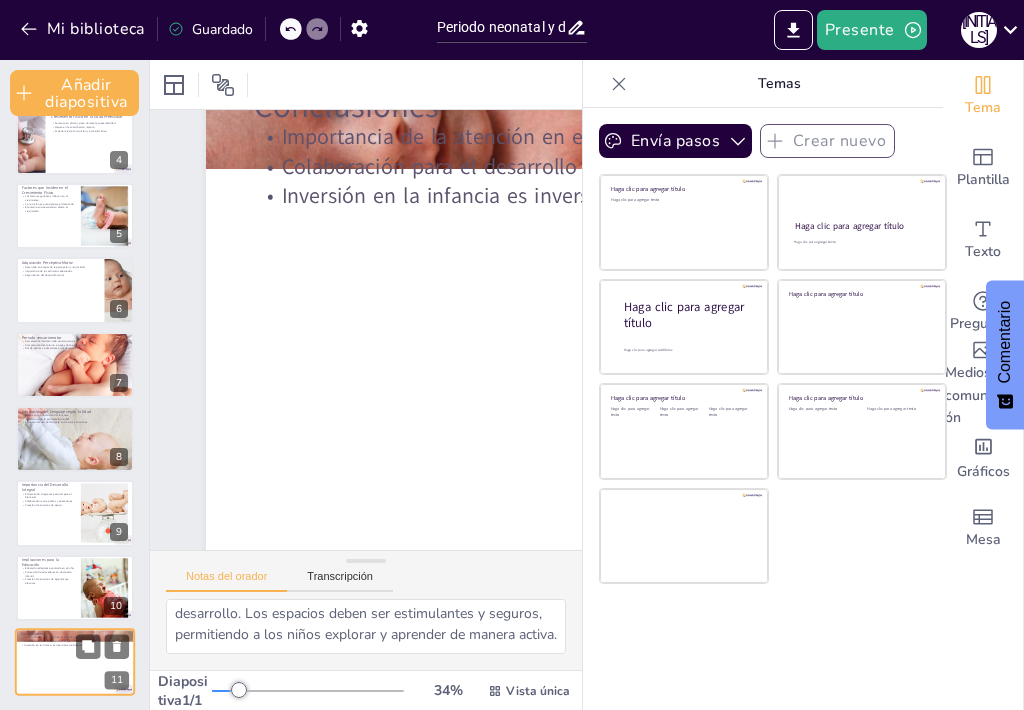 type on "La atención en el periodo neonatal es vital. Proporcionar el apoyo adecuado en esta etapa puede marcar una diferencia significativa en el desarrollo físico y emocional del niño, impactando su vida futura.
La colaboración entre padres, educadores y la comunidad es esencial para el desarrollo integral. Juntos, pueden crear un entorno que apoye el crecimiento y el aprendizaje de los niños.
Invertir en la infancia no solo beneficia a los niños, sino que también tiene un impacto positivo en la sociedad en su conjunto. Un desarrollo saludable en la infancia contribuye a una sociedad más fuerte y resiliente." 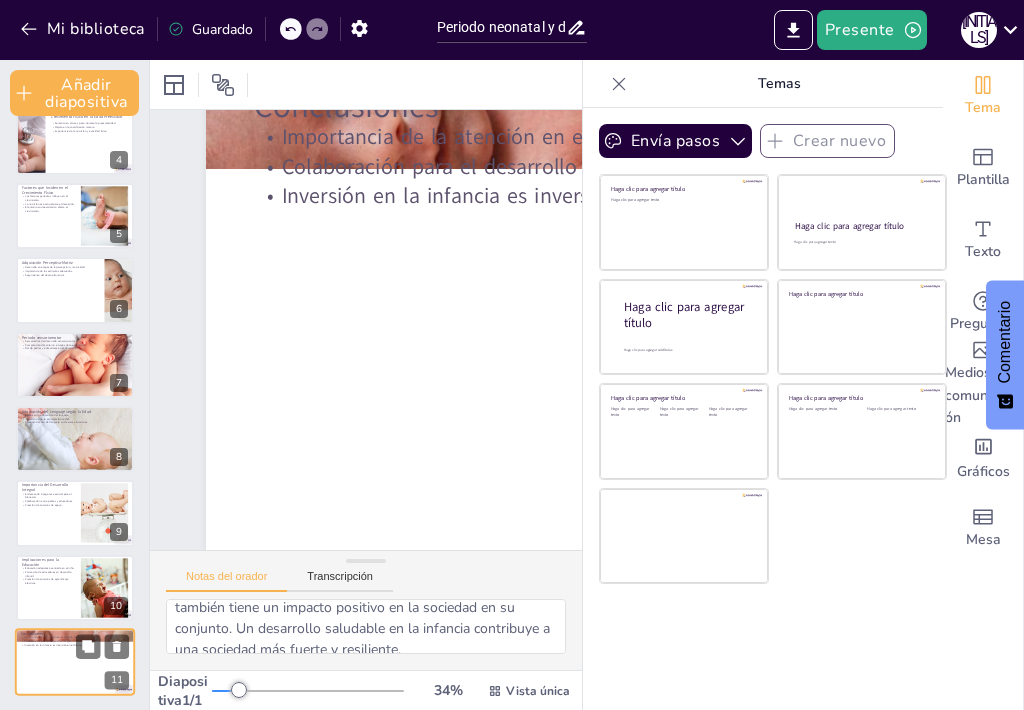 scroll, scrollTop: 105, scrollLeft: 0, axis: vertical 